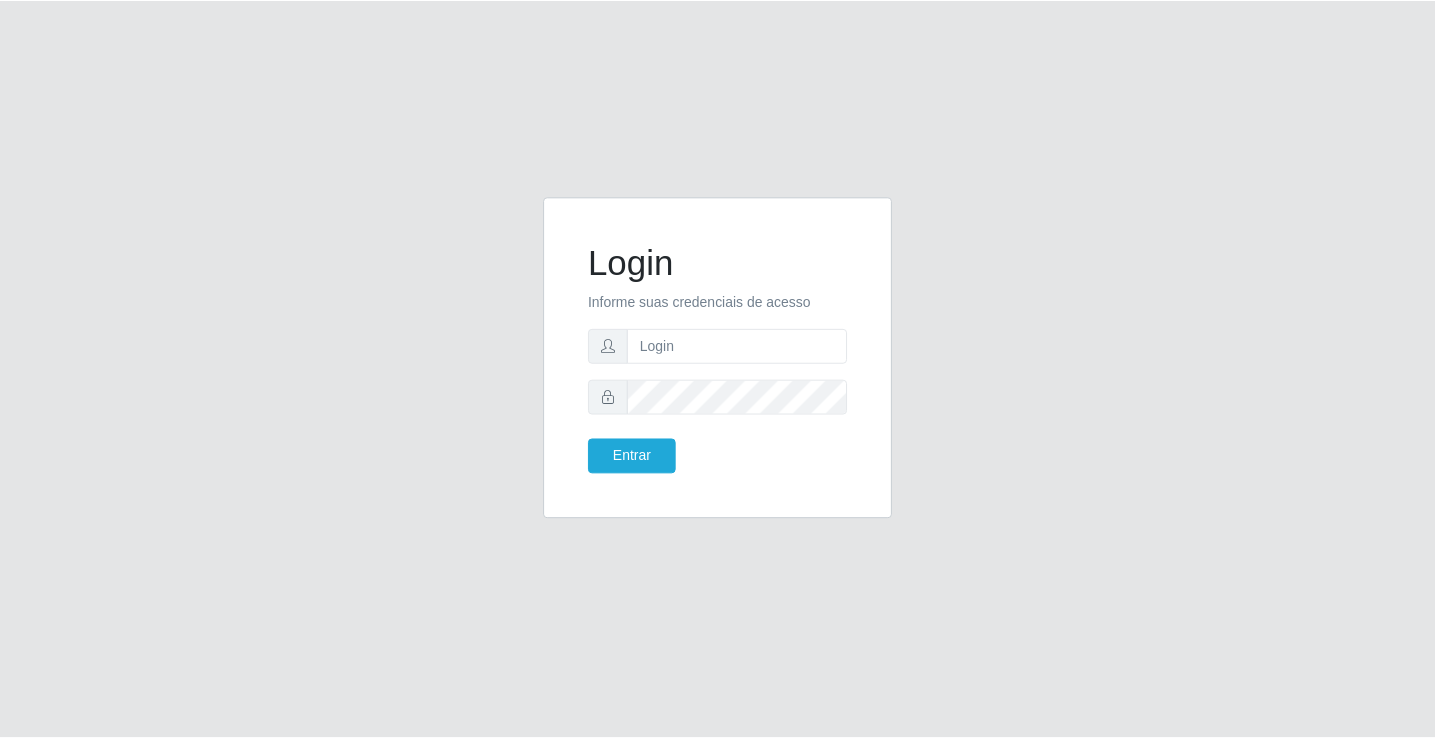 scroll, scrollTop: 0, scrollLeft: 0, axis: both 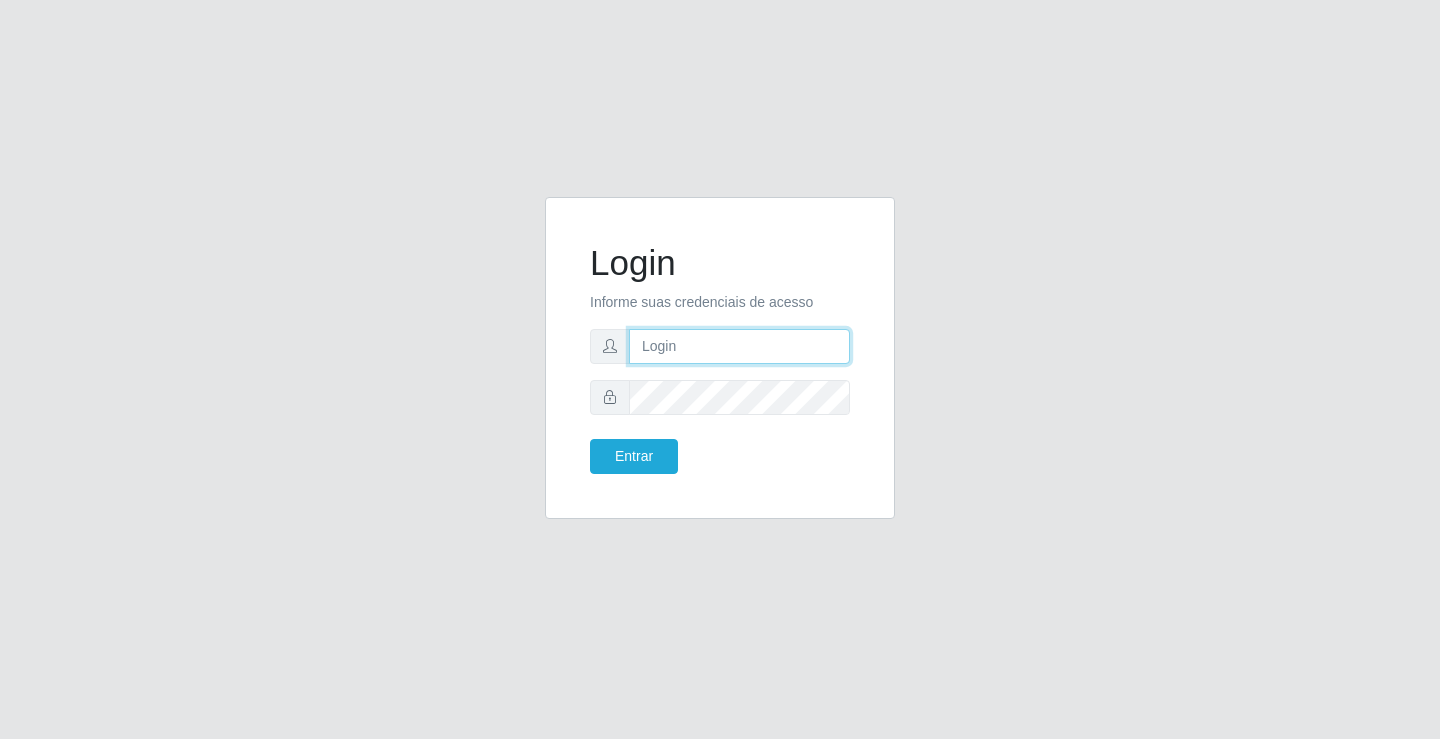 click at bounding box center (739, 346) 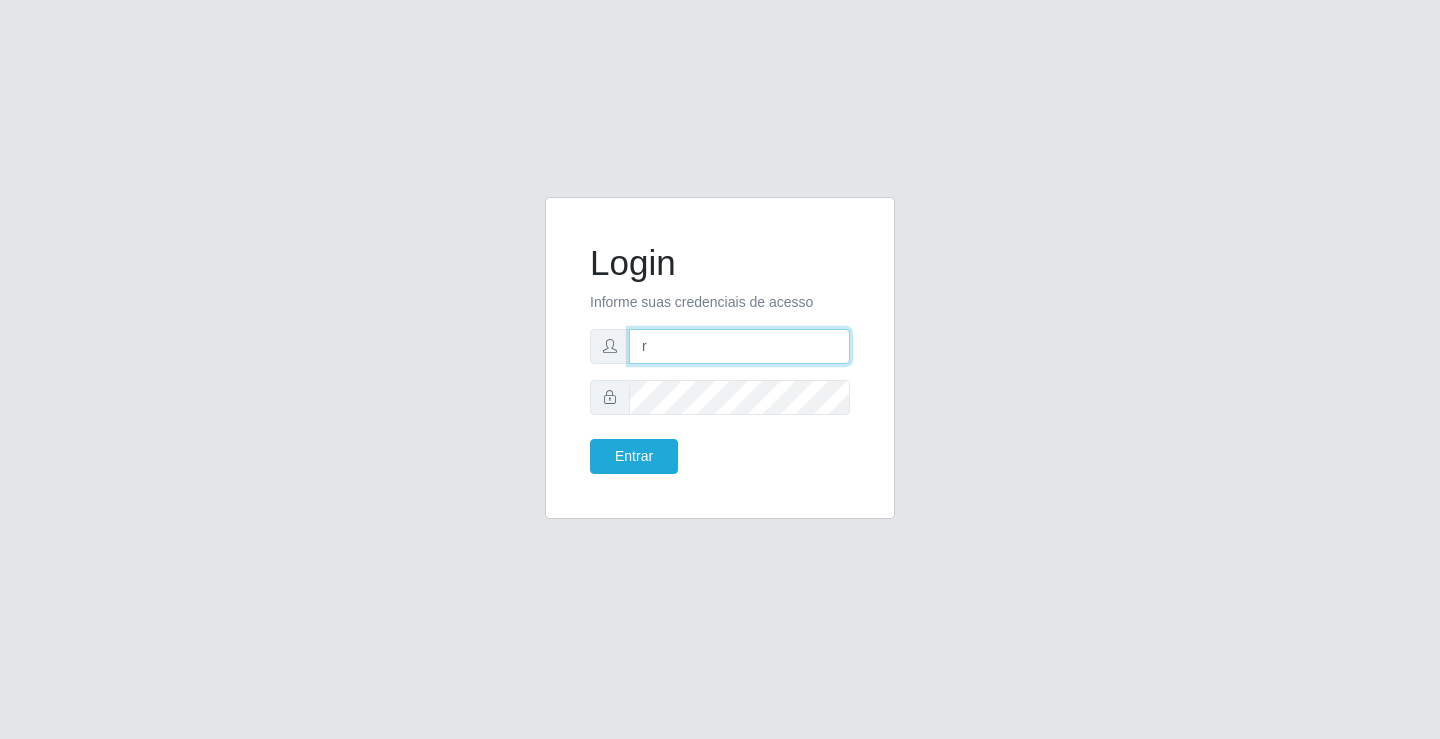 type on "[EMAIL]" 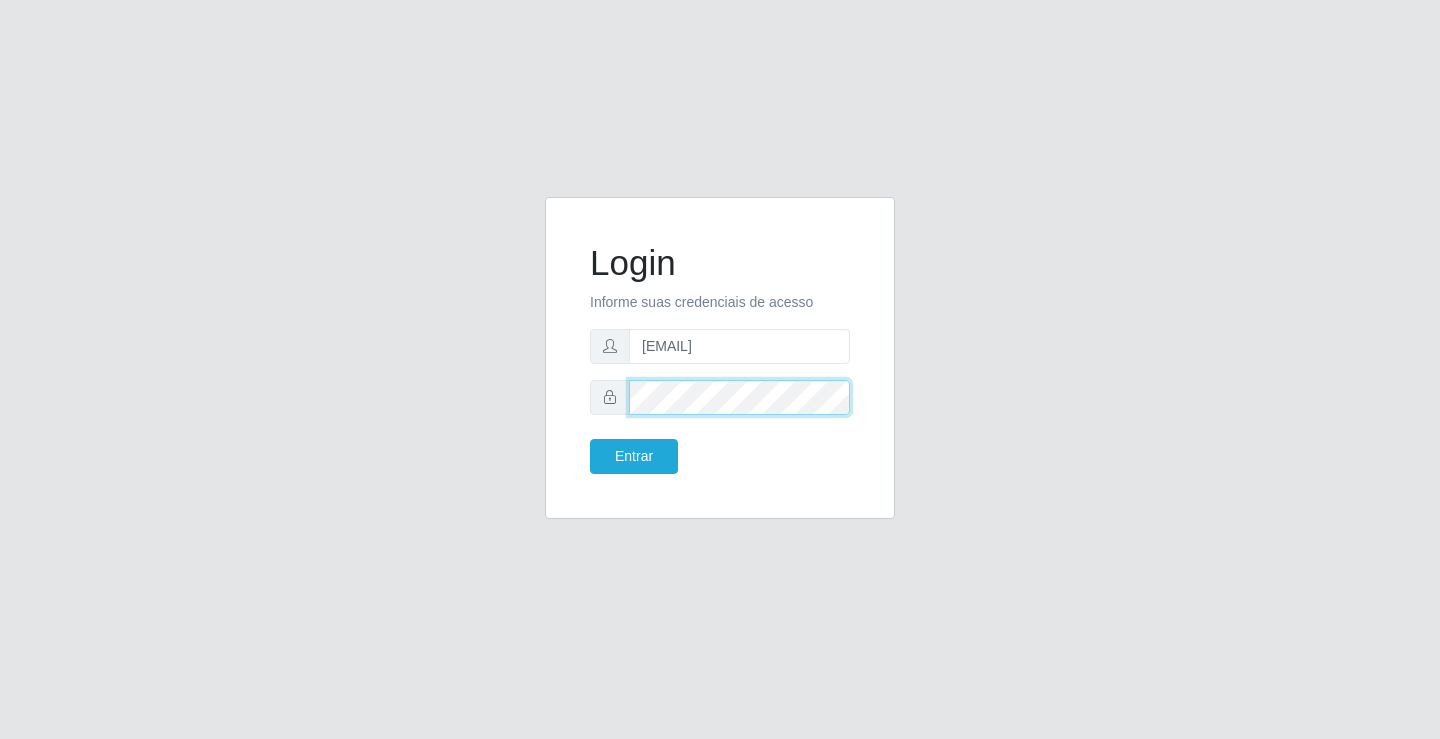 click on "Entrar" at bounding box center (634, 456) 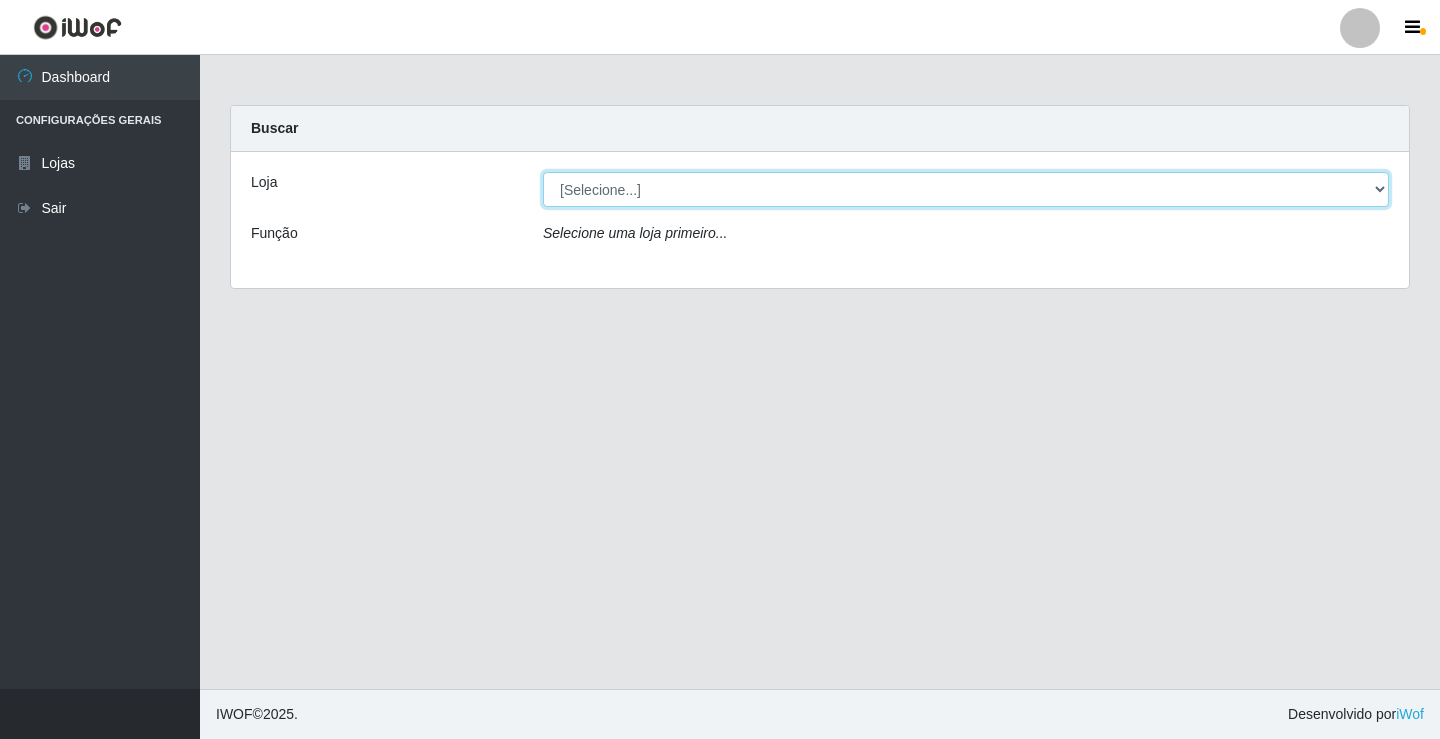 click on "[Selecione...] [CITY] - Conceição" at bounding box center (966, 189) 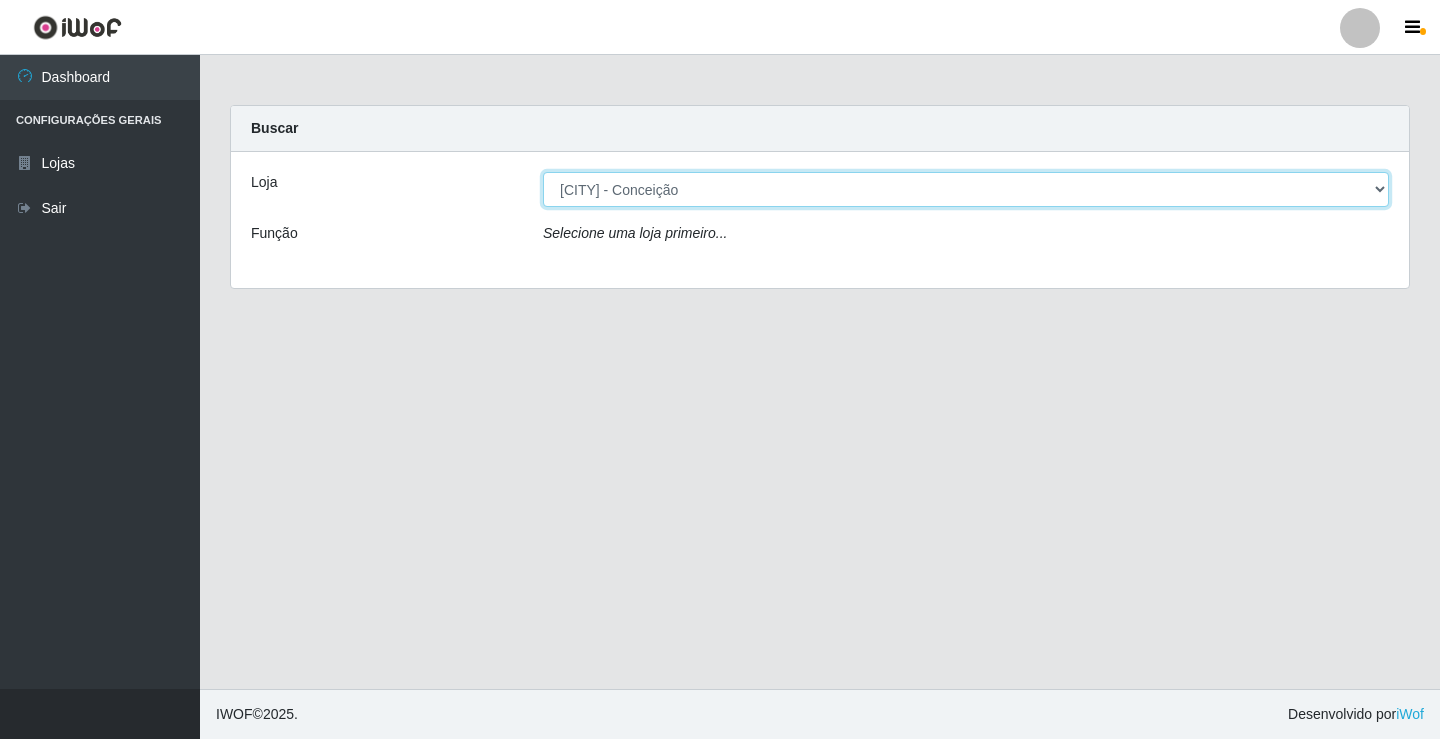click on "[Selecione...] [CITY] - Conceição" at bounding box center (966, 189) 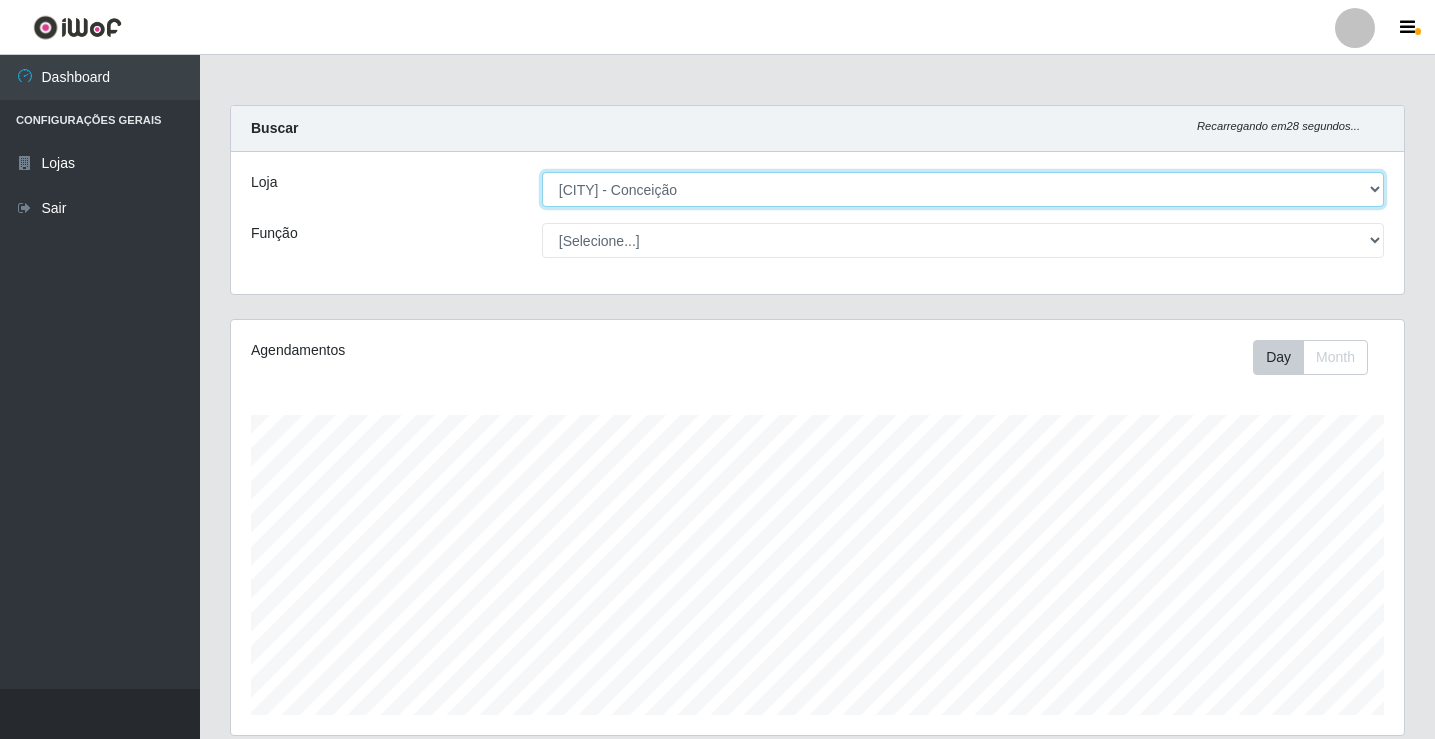 scroll, scrollTop: 999585, scrollLeft: 998827, axis: both 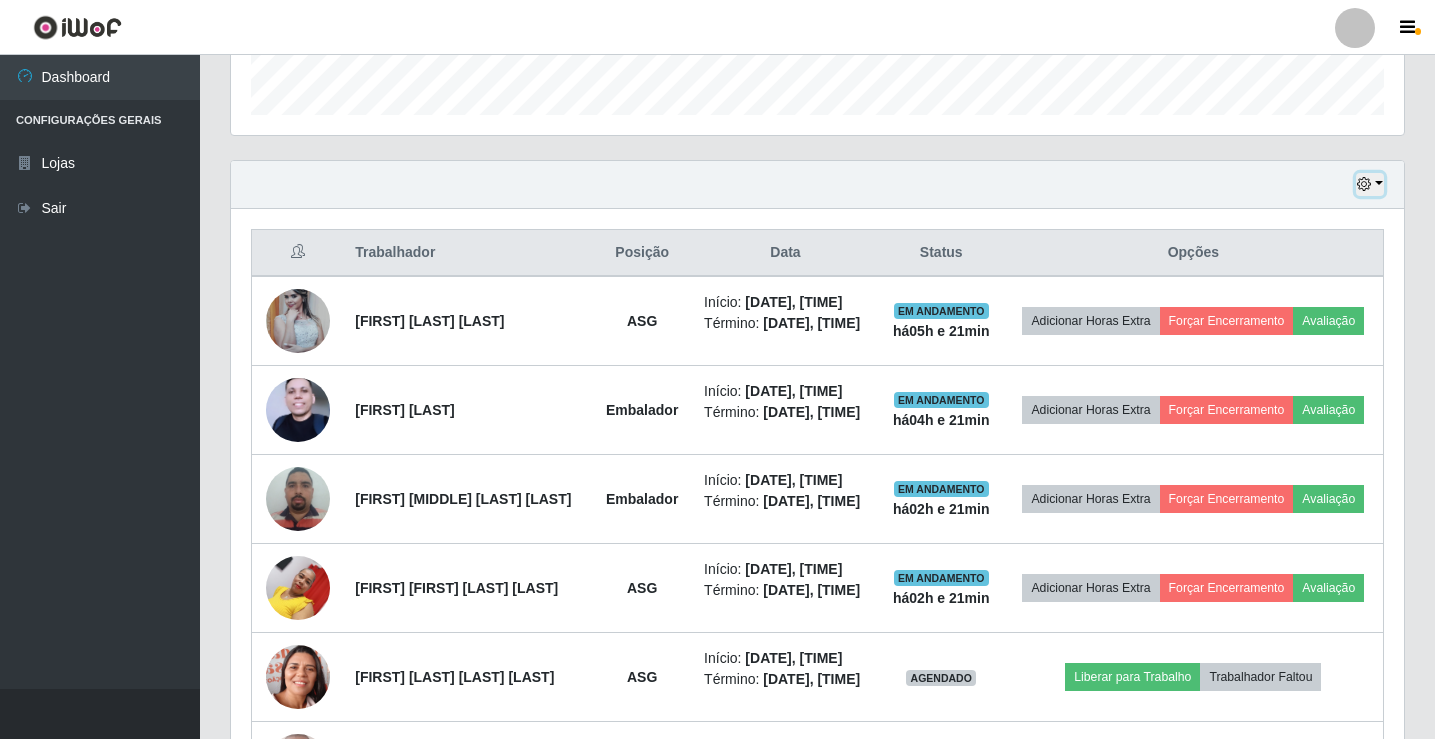 click at bounding box center (1364, 184) 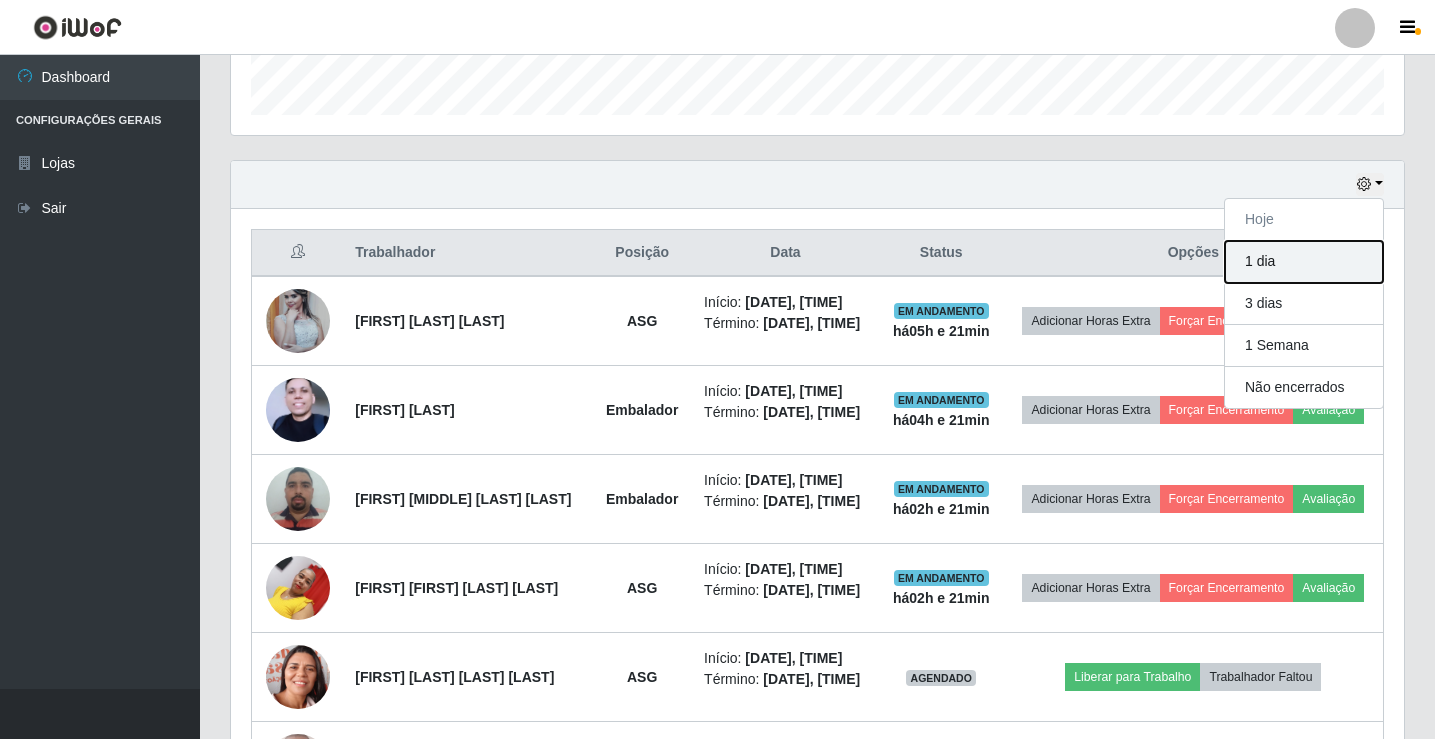 click on "1 dia" at bounding box center [1304, 262] 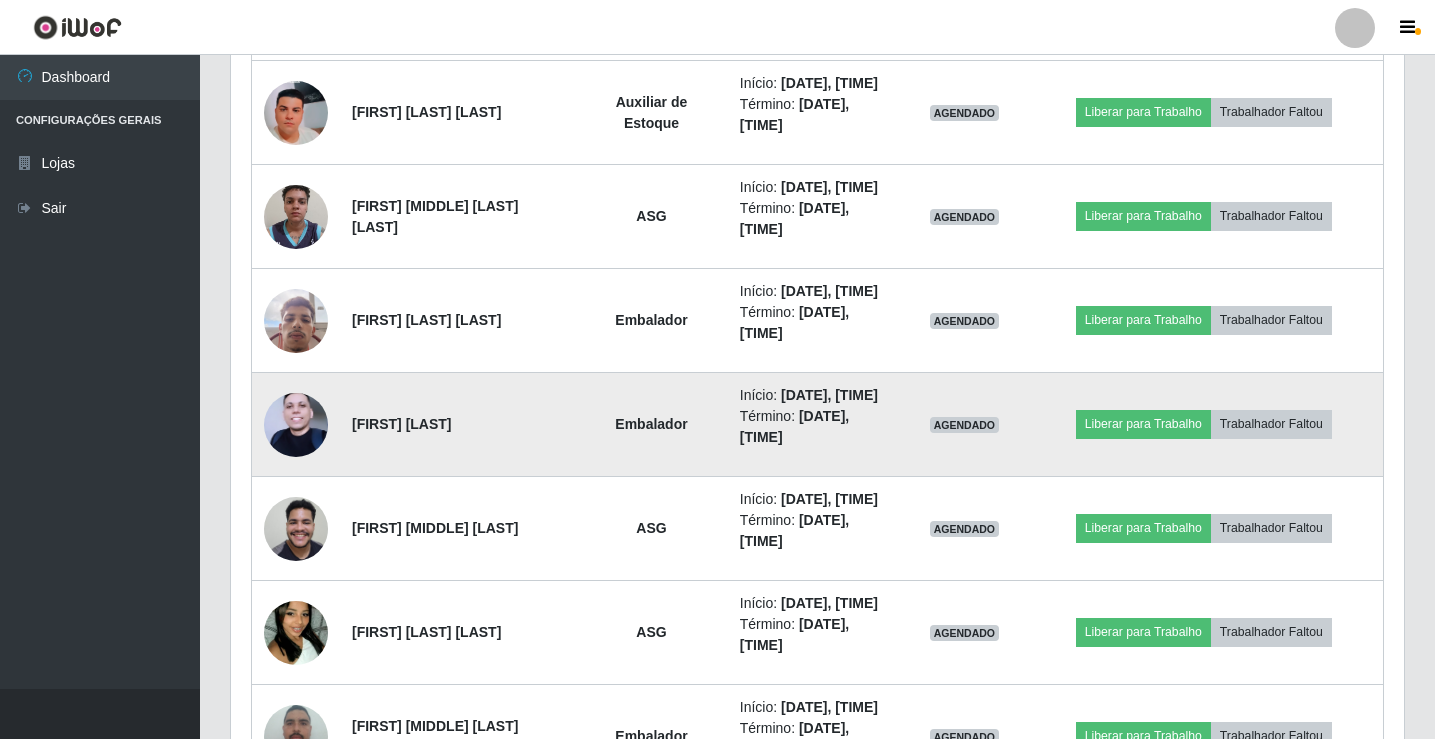scroll, scrollTop: 1705, scrollLeft: 0, axis: vertical 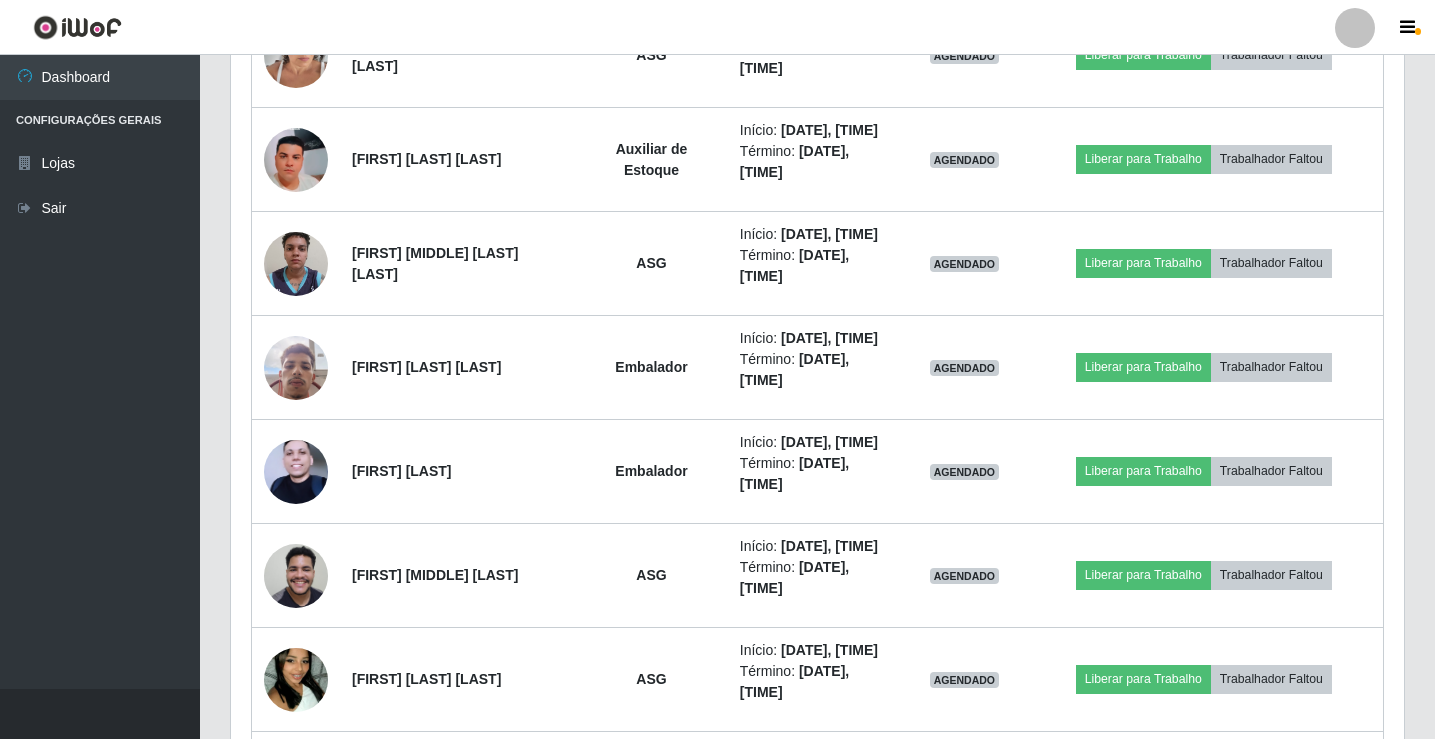 click at bounding box center [1355, 28] 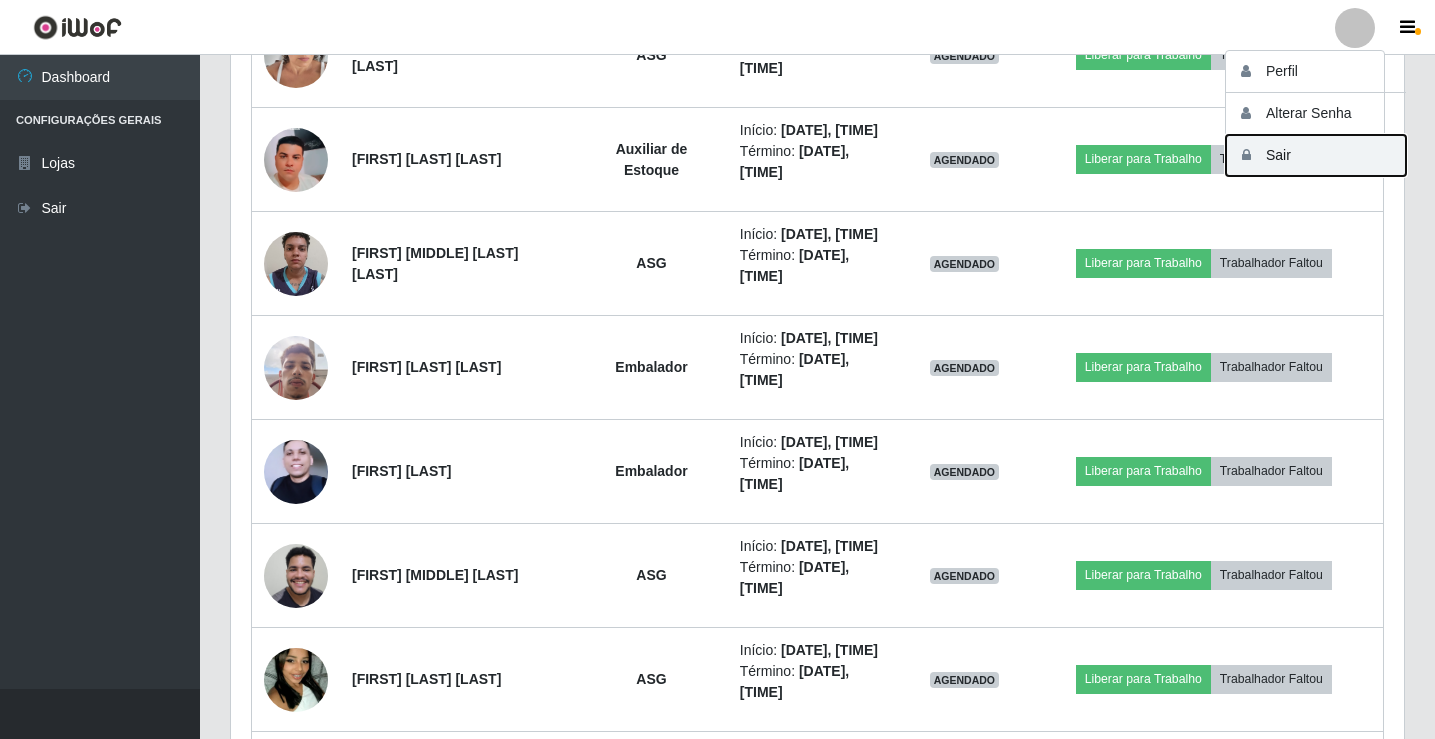 click on "Sair" at bounding box center [1316, 155] 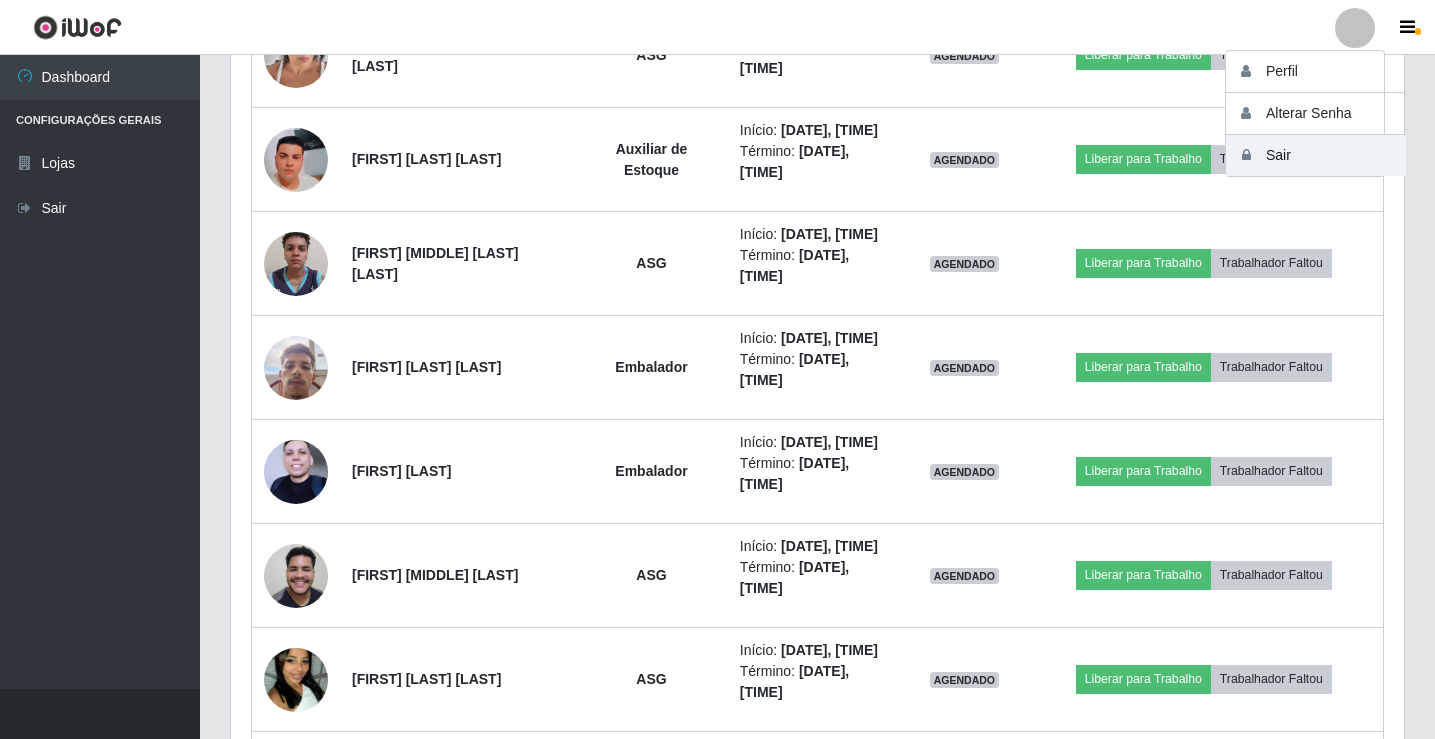 scroll, scrollTop: 0, scrollLeft: 0, axis: both 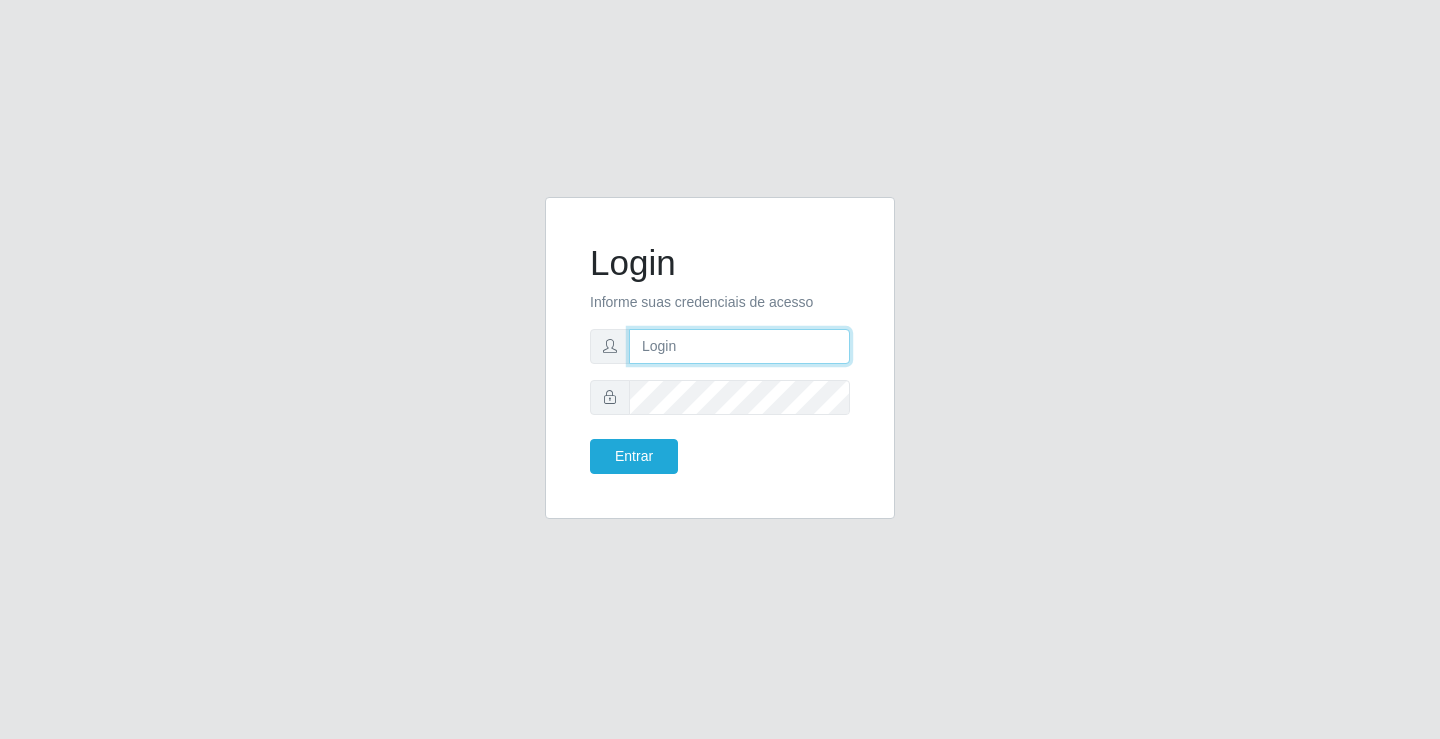click at bounding box center (739, 346) 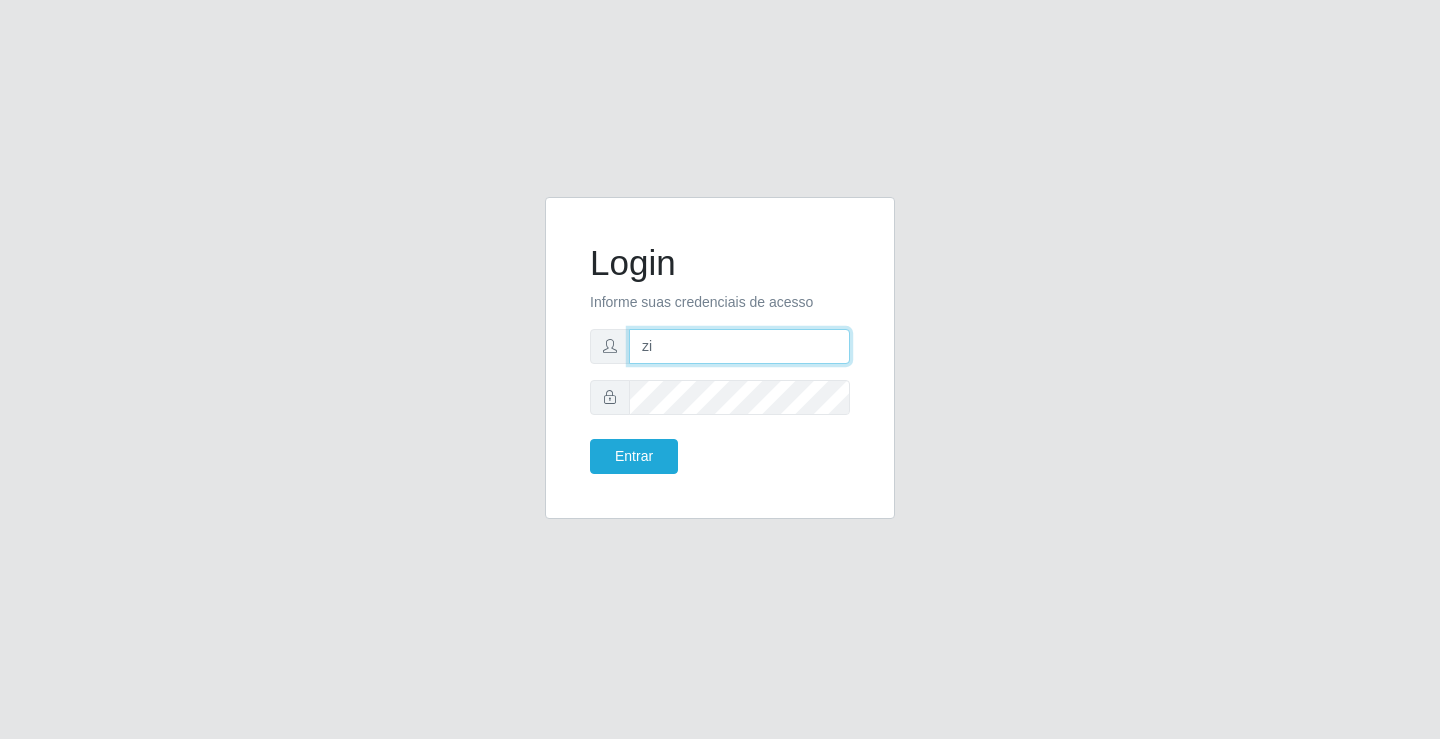 type on "[EMAIL]" 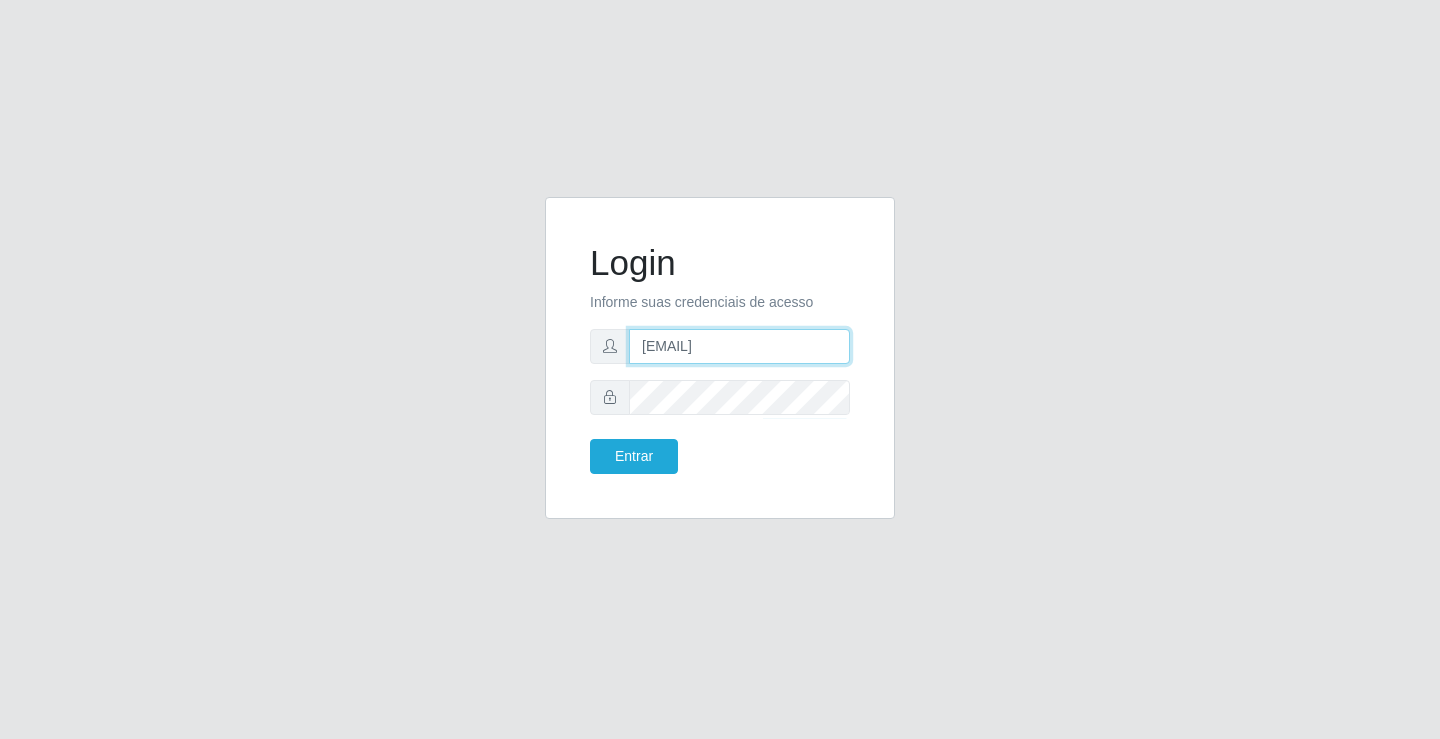 drag, startPoint x: 745, startPoint y: 343, endPoint x: 597, endPoint y: 337, distance: 148.12157 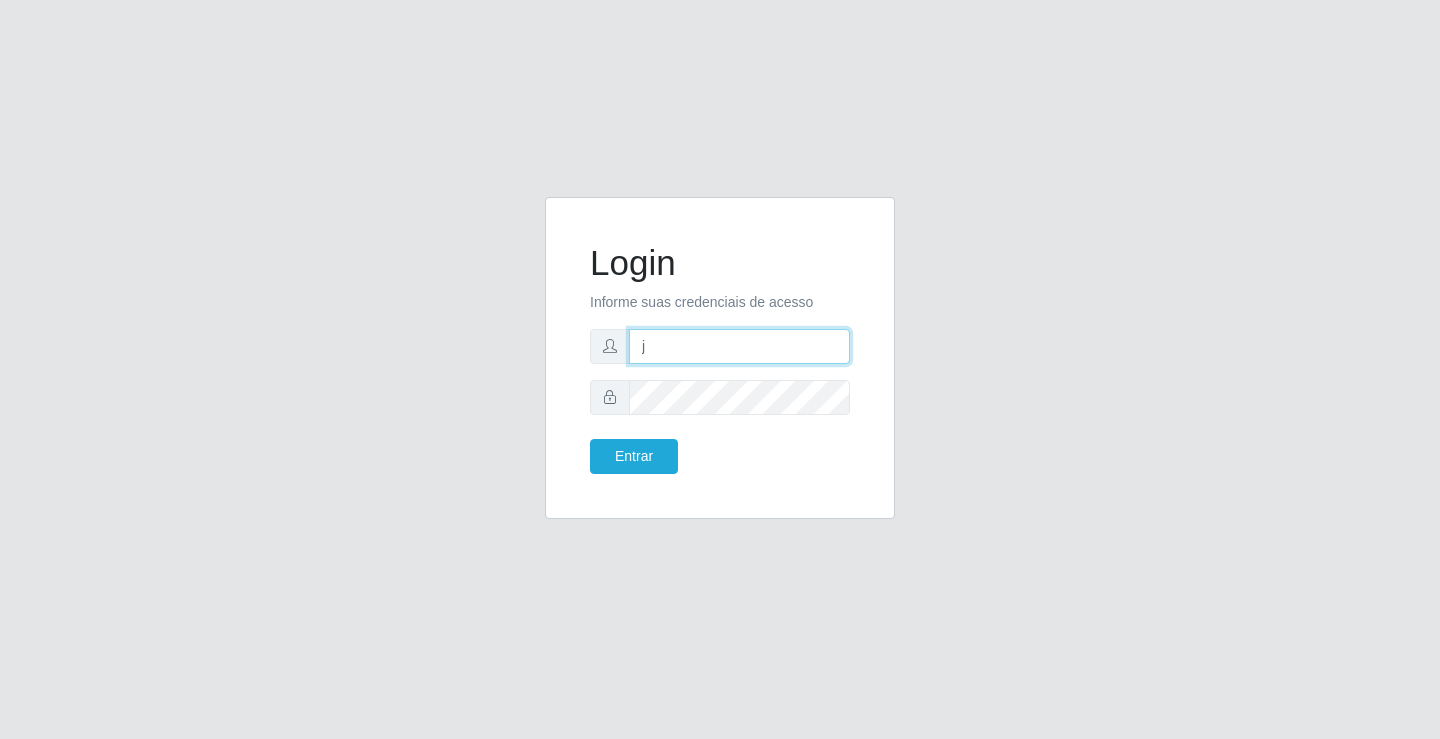 type on "[EMAIL]" 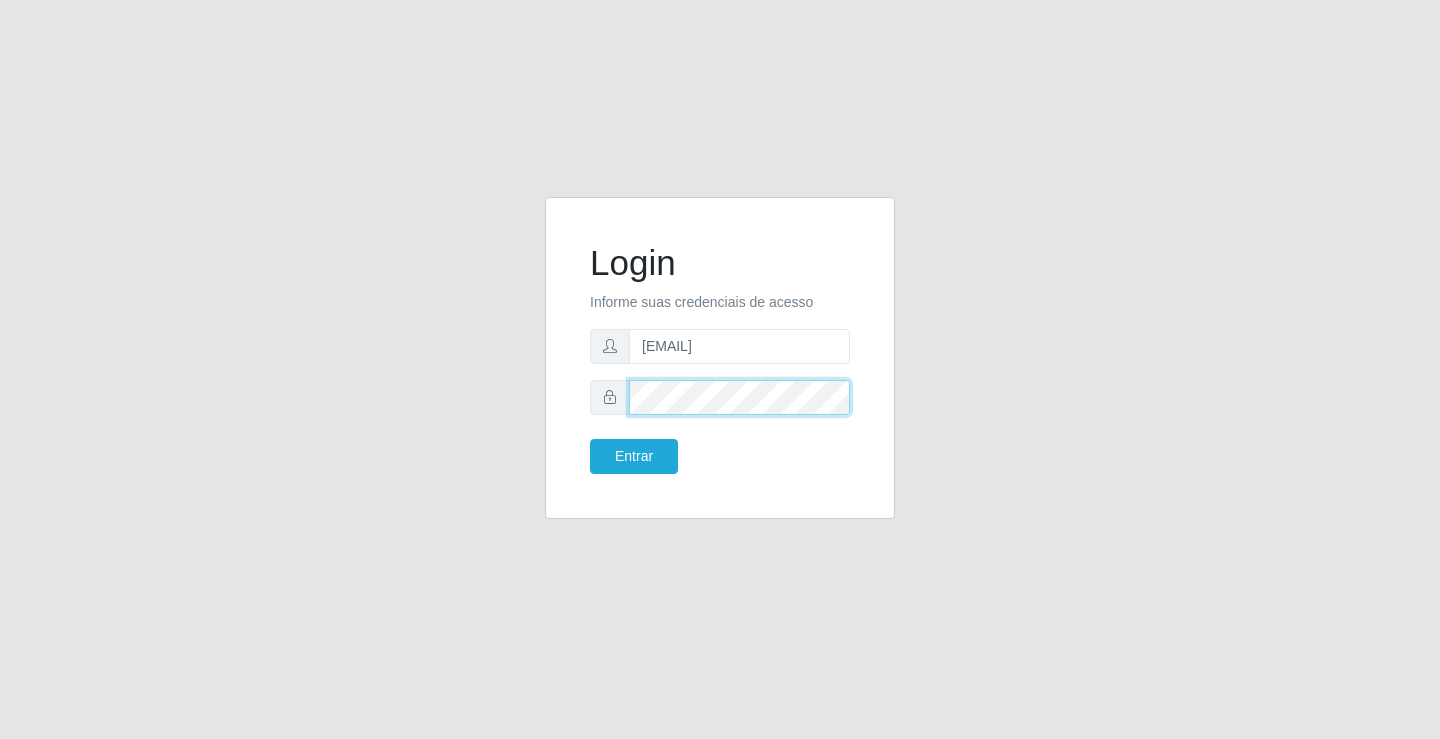 click on "Entrar" at bounding box center [634, 456] 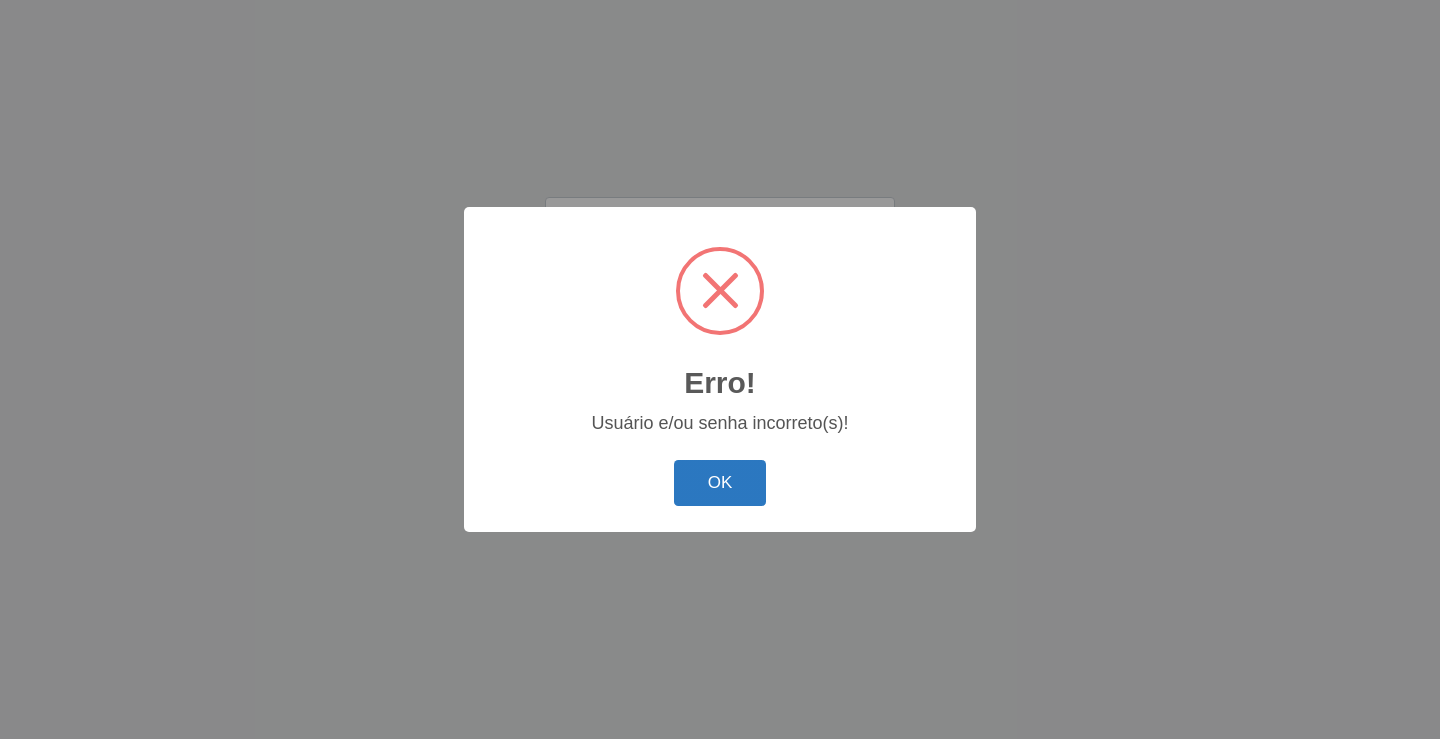 drag, startPoint x: 733, startPoint y: 489, endPoint x: 717, endPoint y: 416, distance: 74.73286 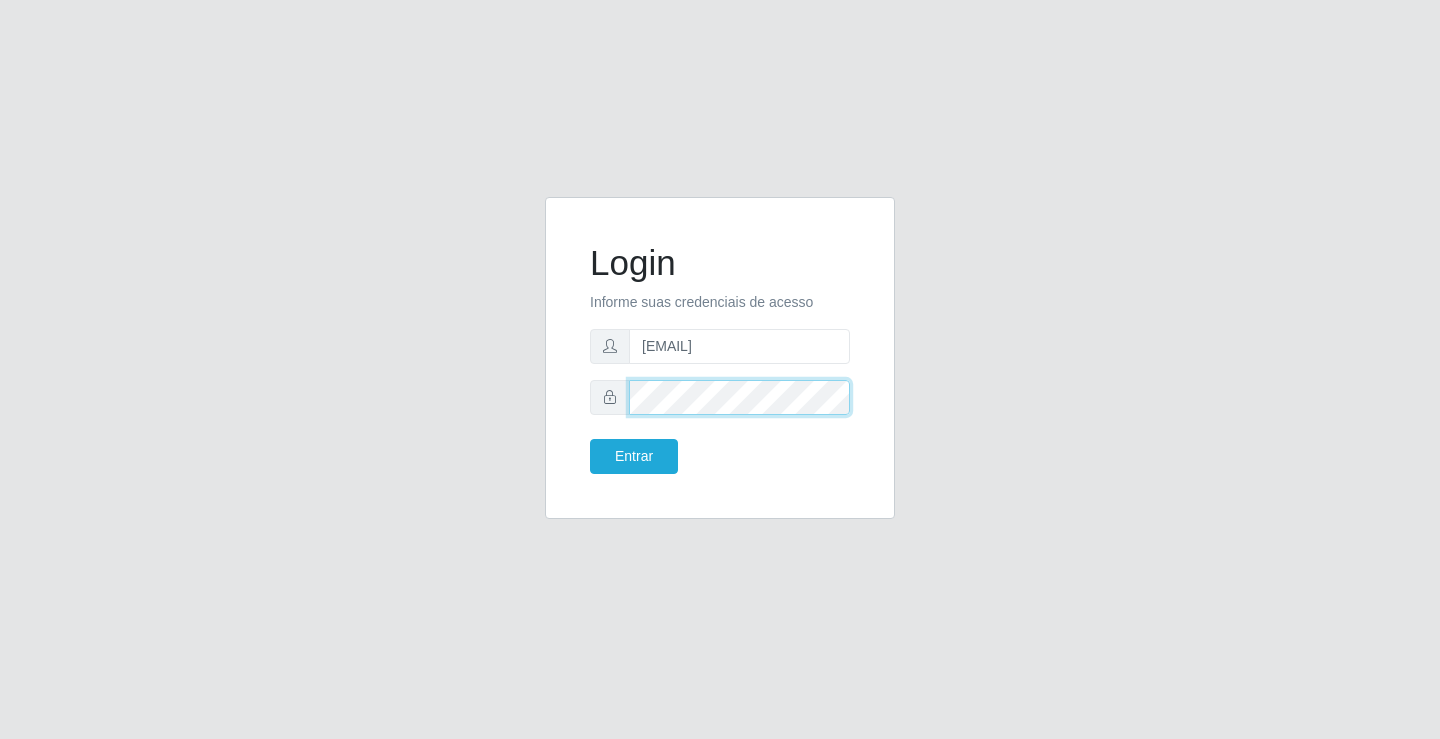 click on "Login Informe suas credenciais de acesso [EMAIL] Entrar" at bounding box center [720, 370] 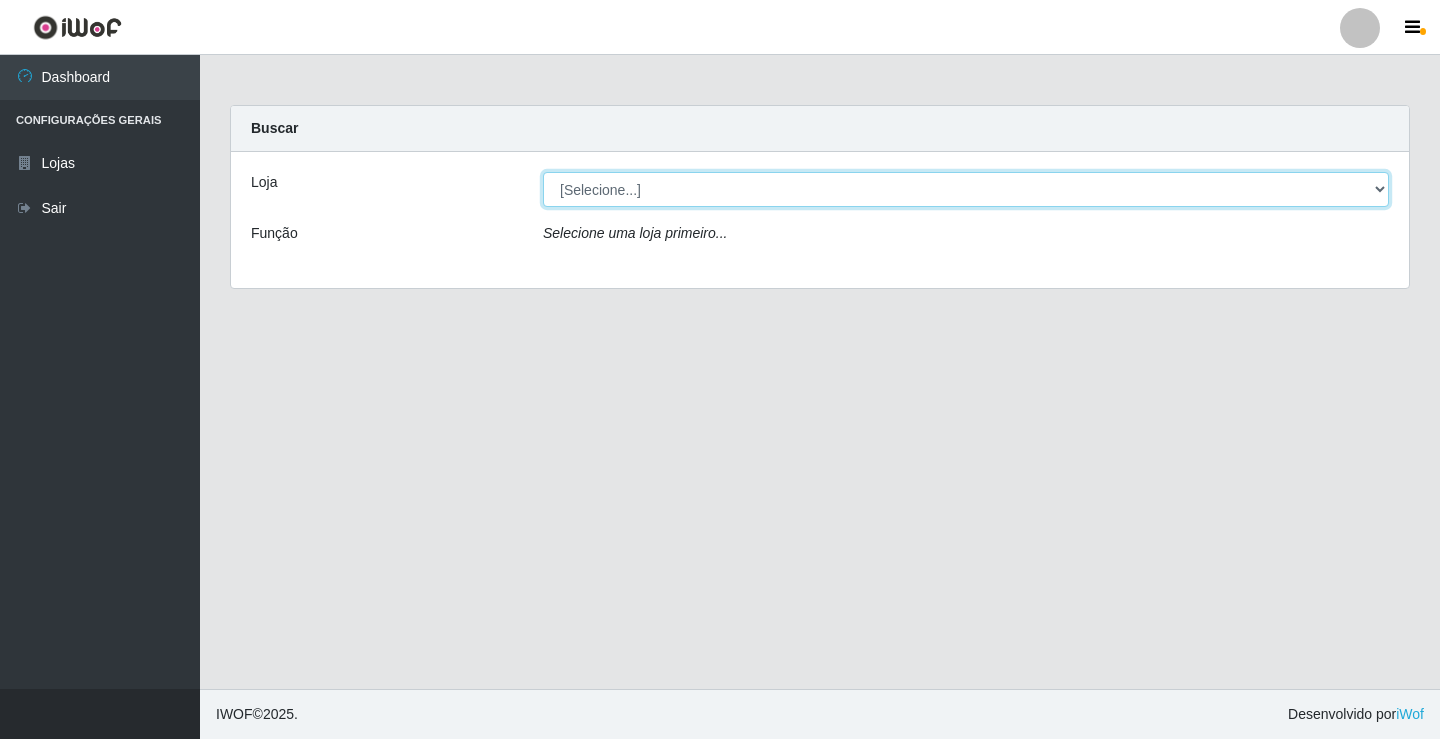 click on "[Selecione...] [CITY] - Conceição" at bounding box center [966, 189] 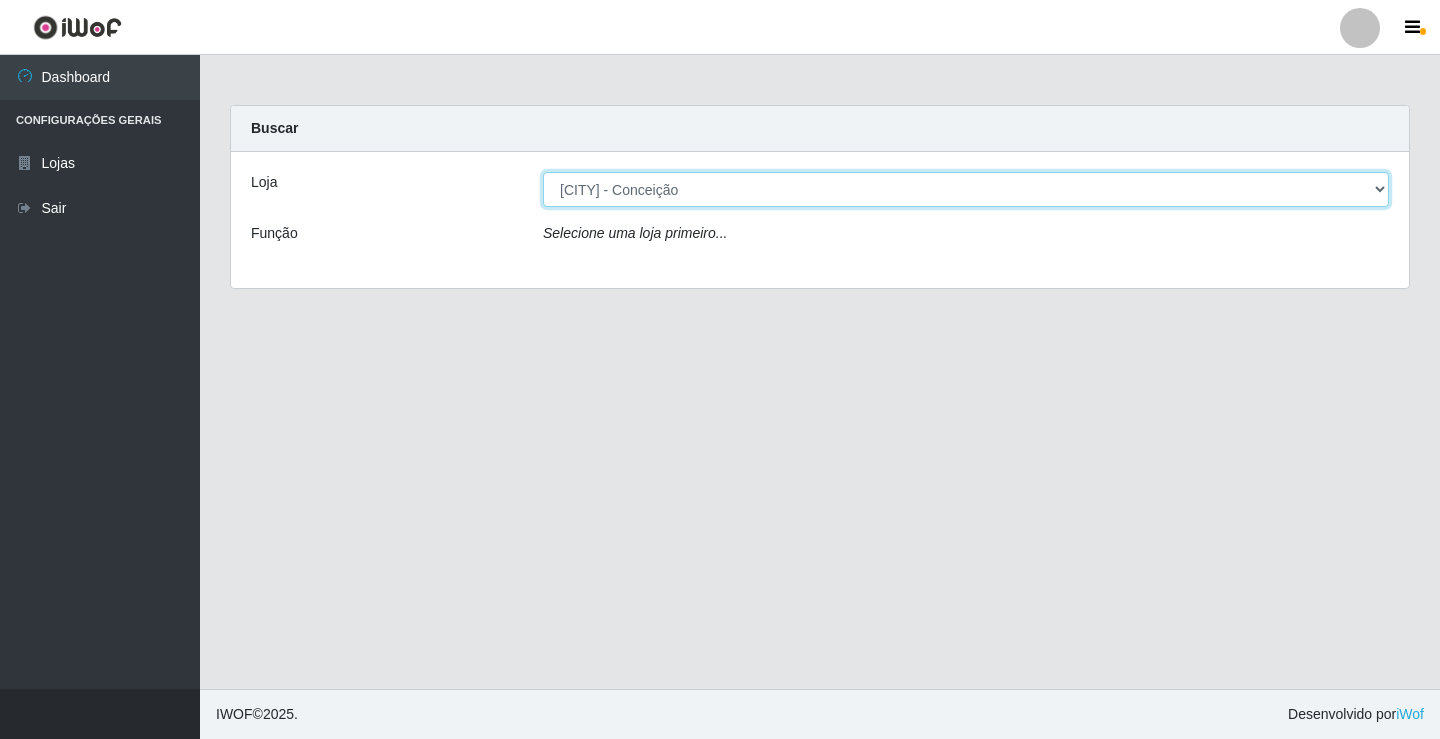 click on "[Selecione...] [CITY] - Conceição" at bounding box center [966, 189] 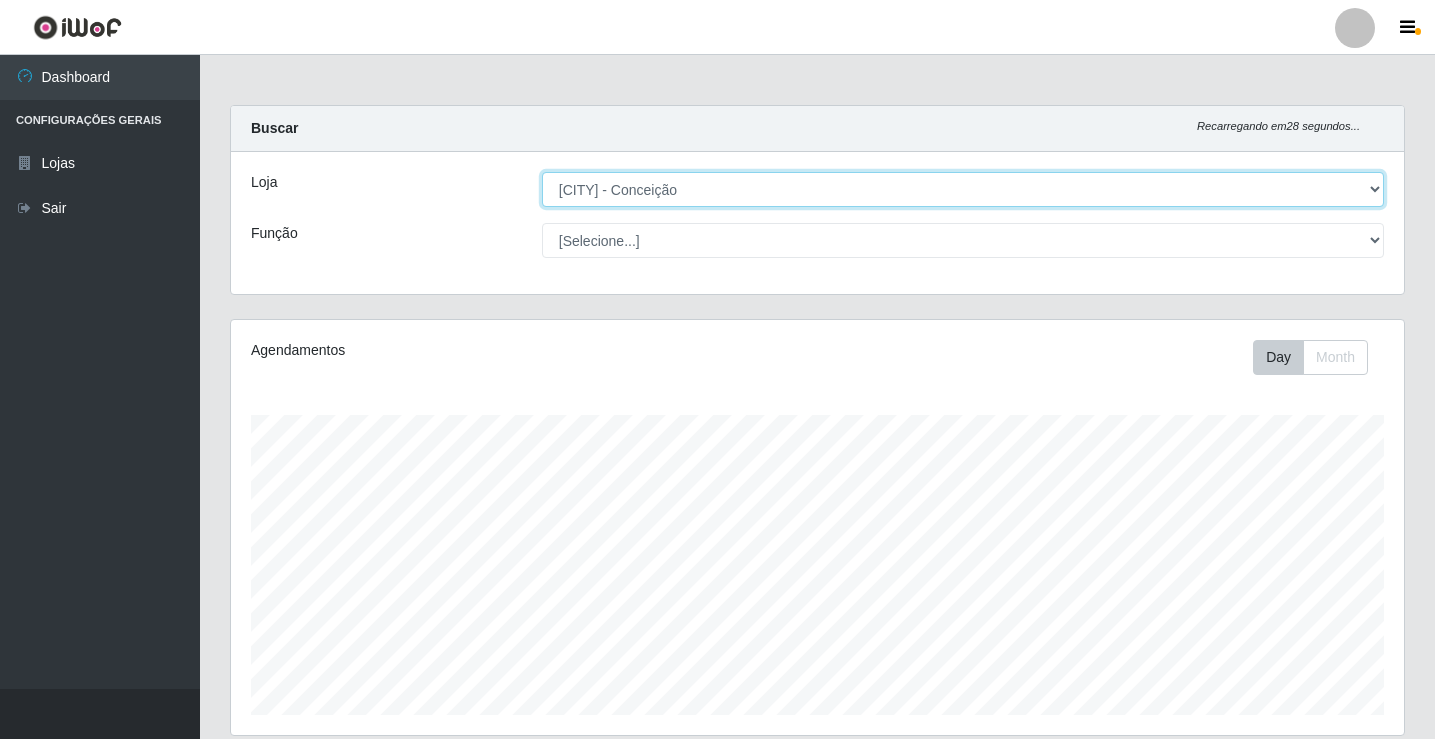 scroll, scrollTop: 999585, scrollLeft: 998827, axis: both 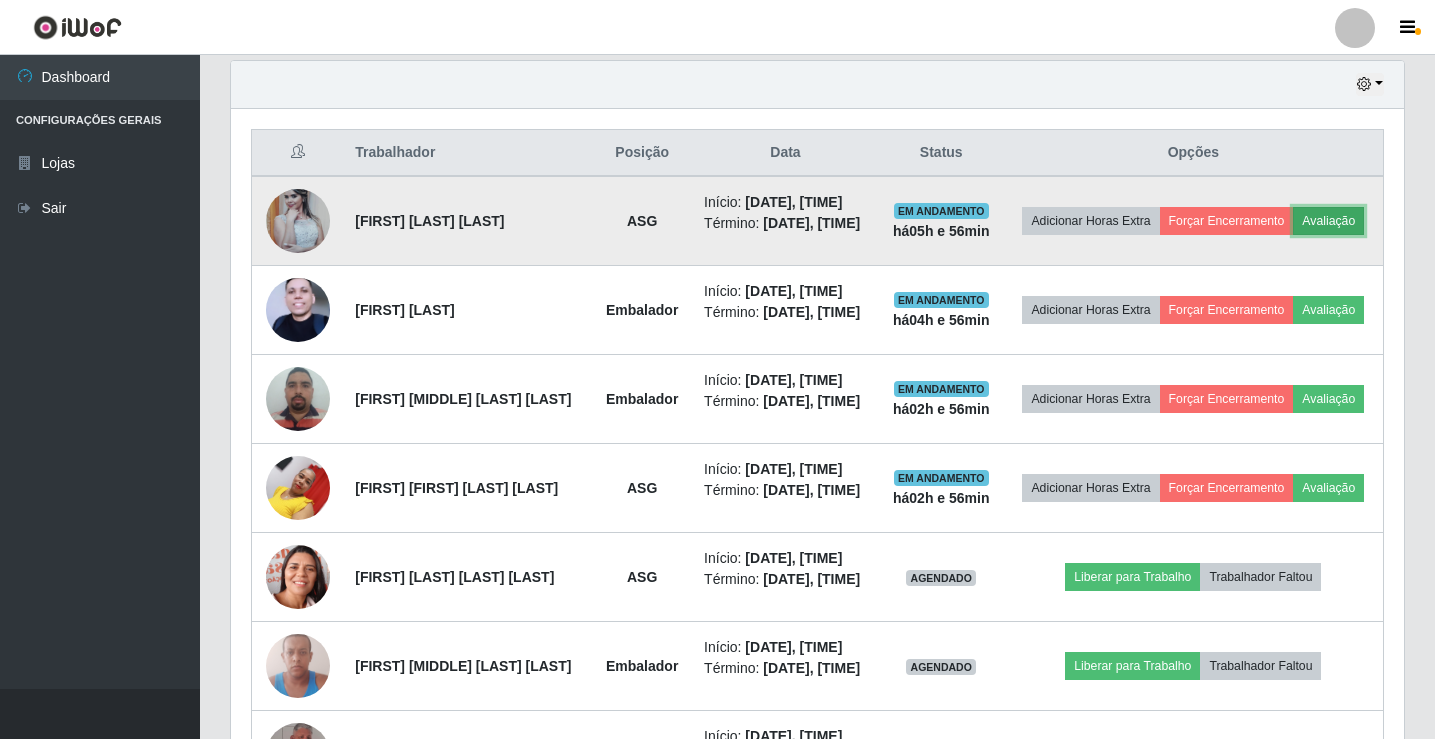 click on "Avaliação" at bounding box center [1328, 221] 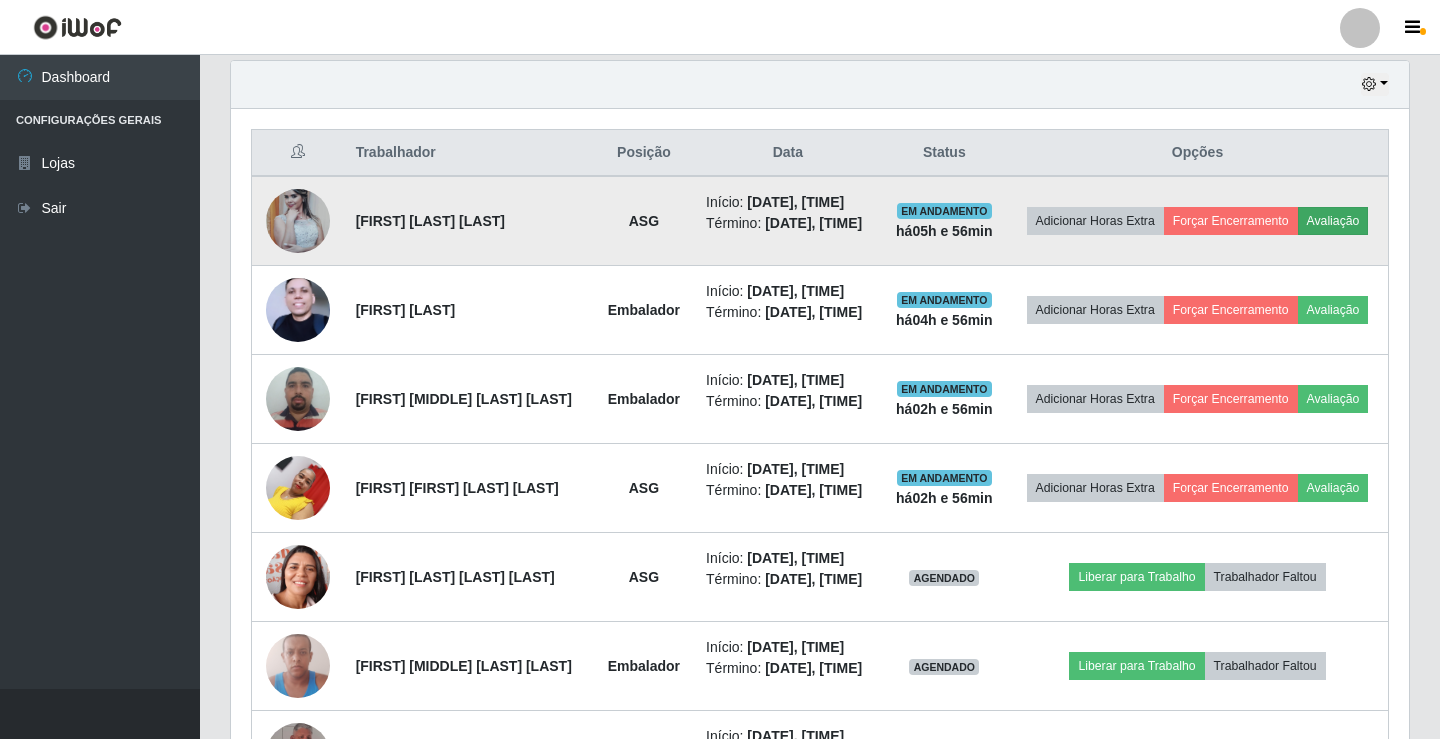 scroll, scrollTop: 999585, scrollLeft: 998837, axis: both 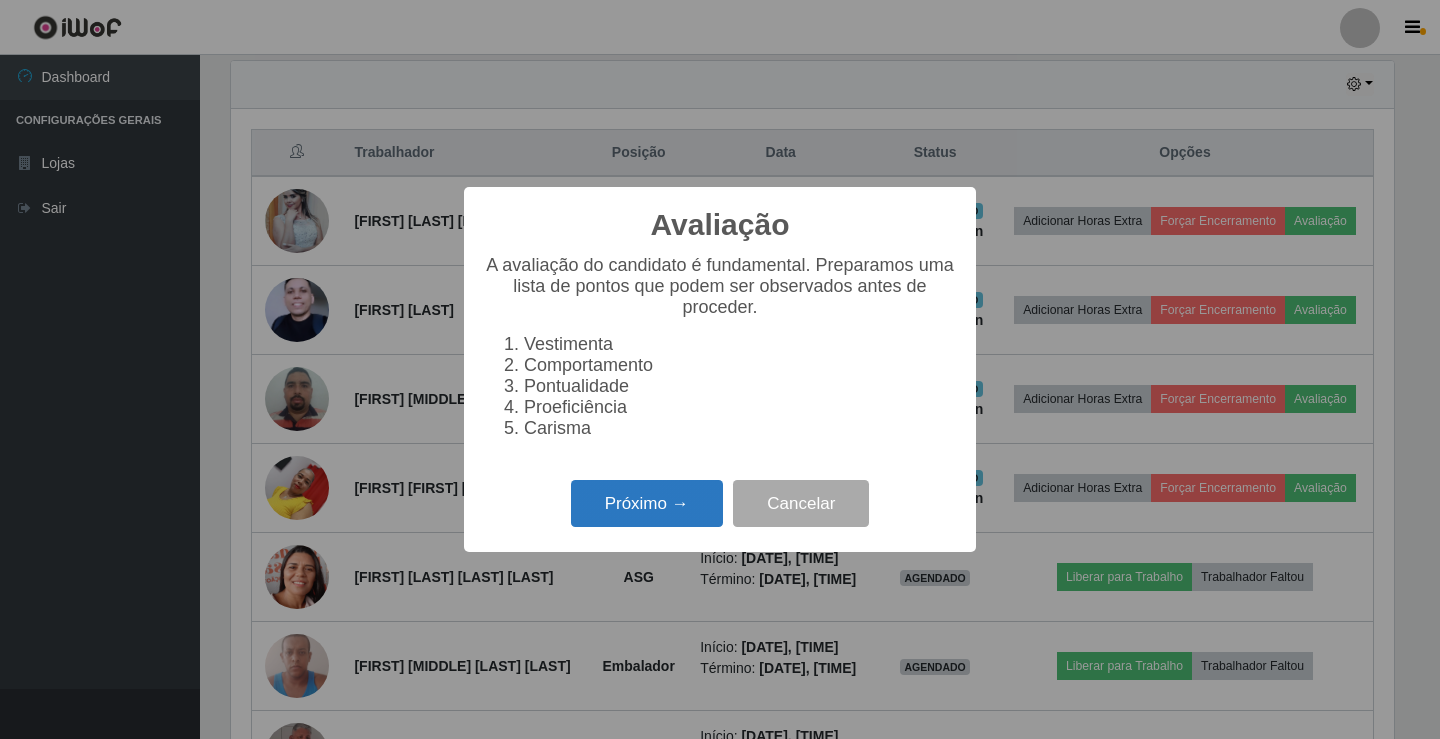 click on "Próximo →" at bounding box center (647, 503) 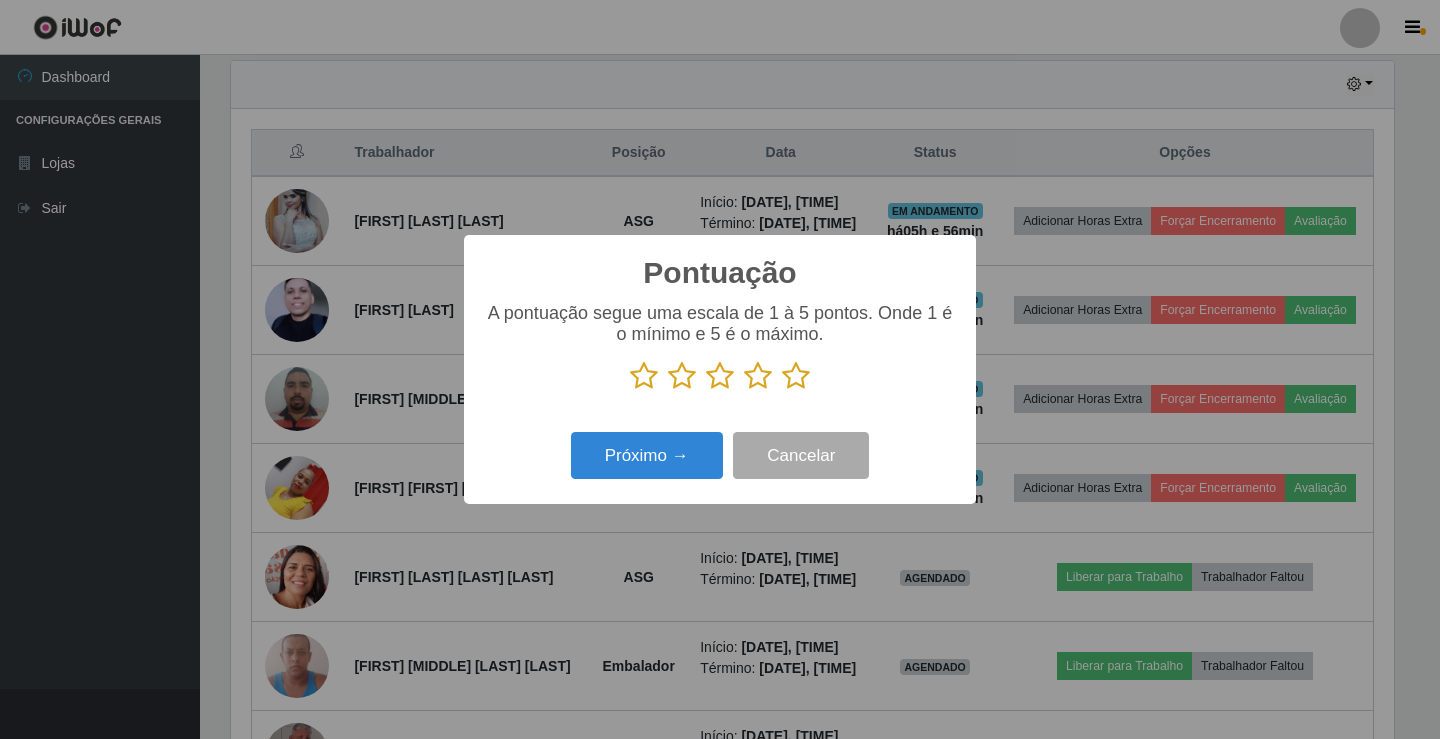 scroll, scrollTop: 999585, scrollLeft: 998837, axis: both 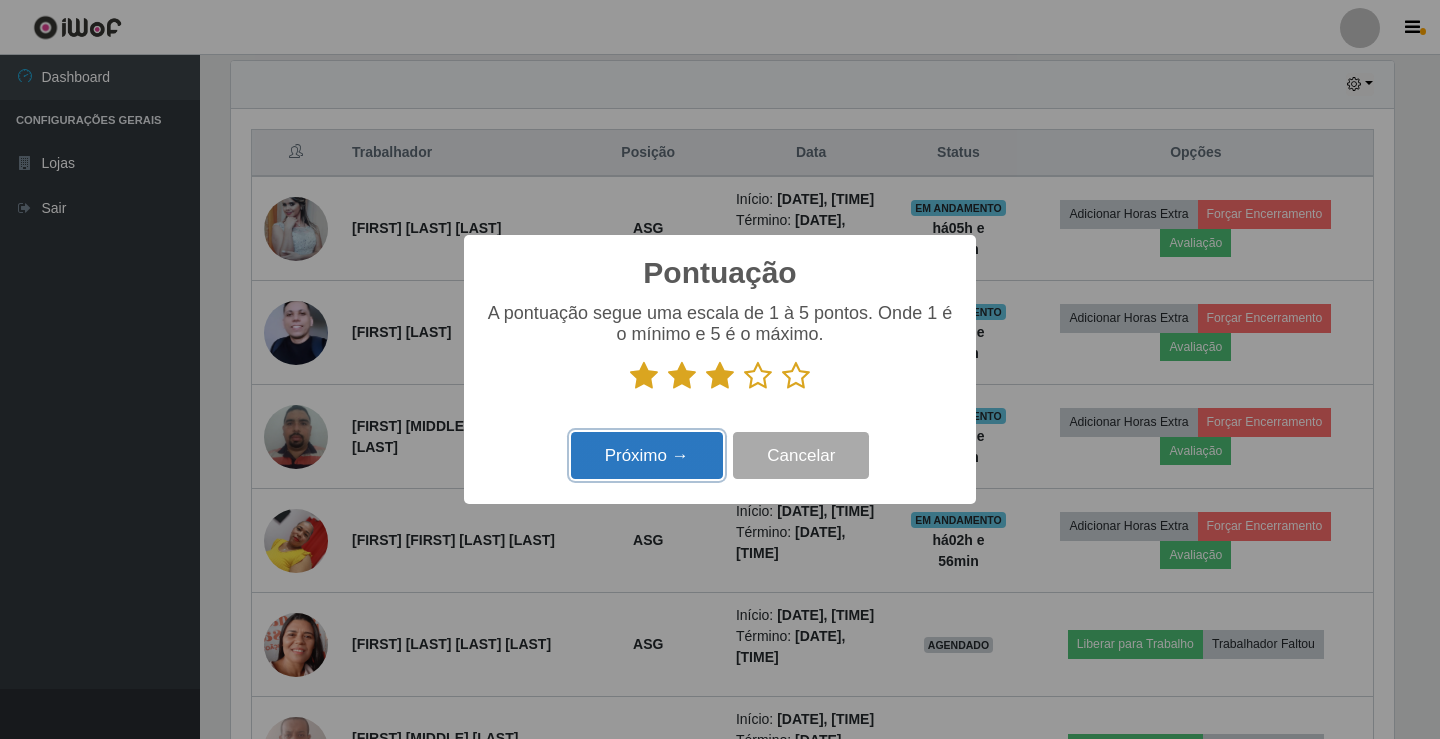 click on "Próximo →" at bounding box center (647, 455) 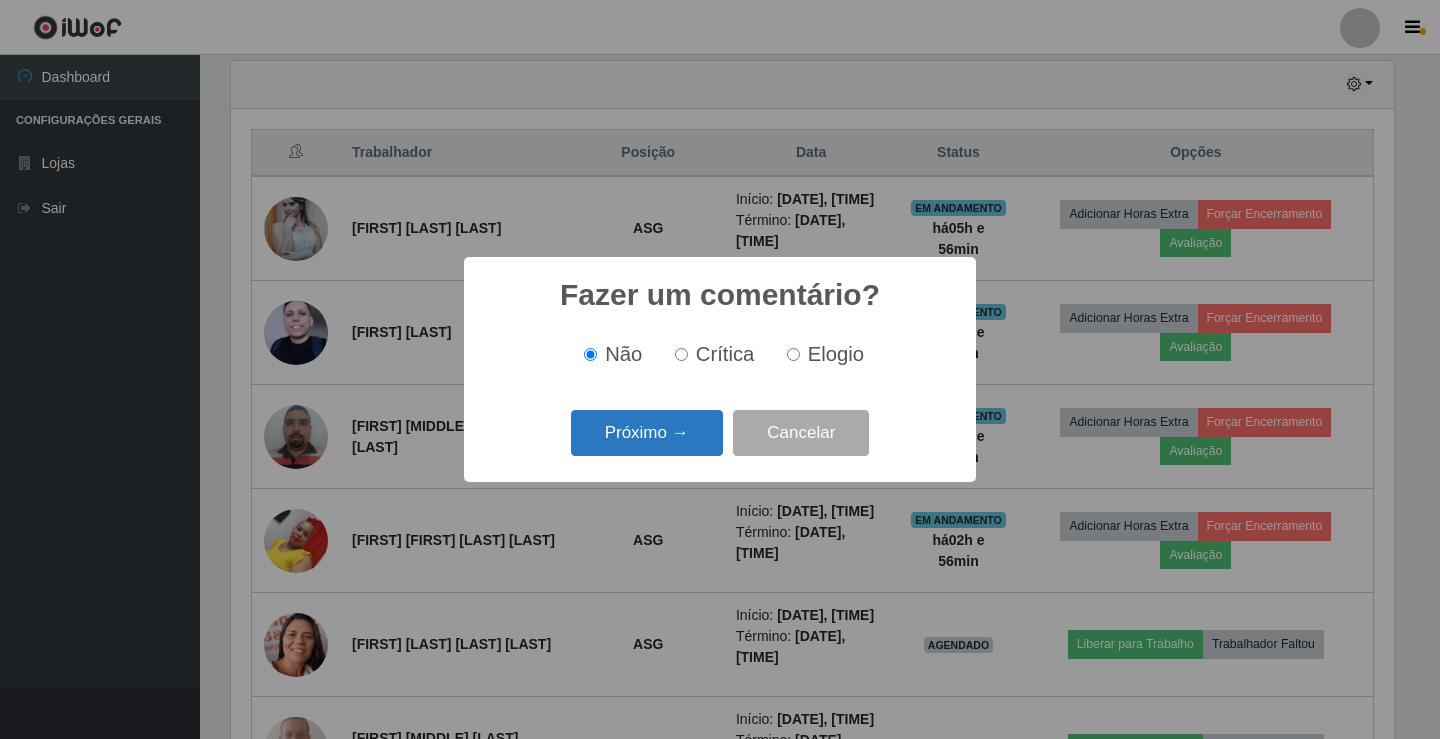click on "Próximo →" at bounding box center [647, 433] 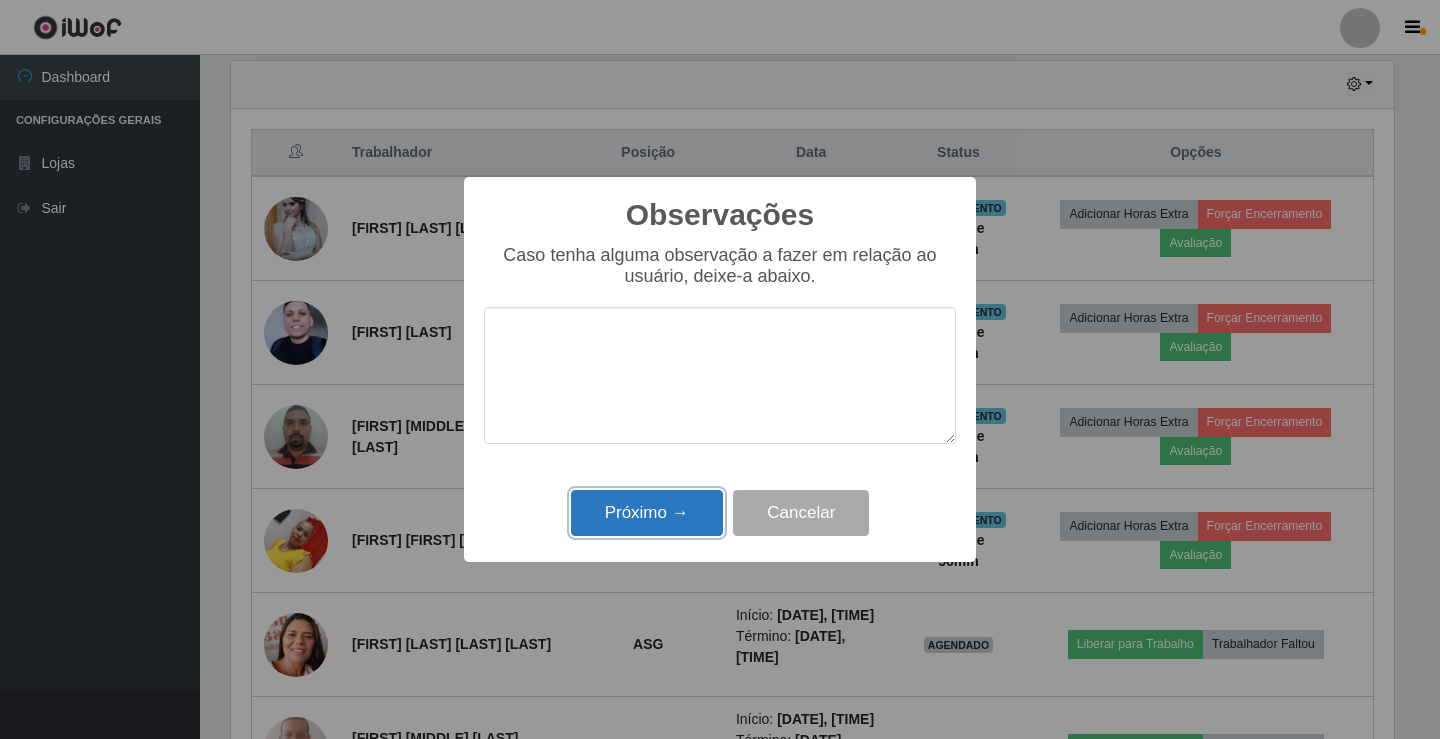click on "Próximo →" at bounding box center (647, 513) 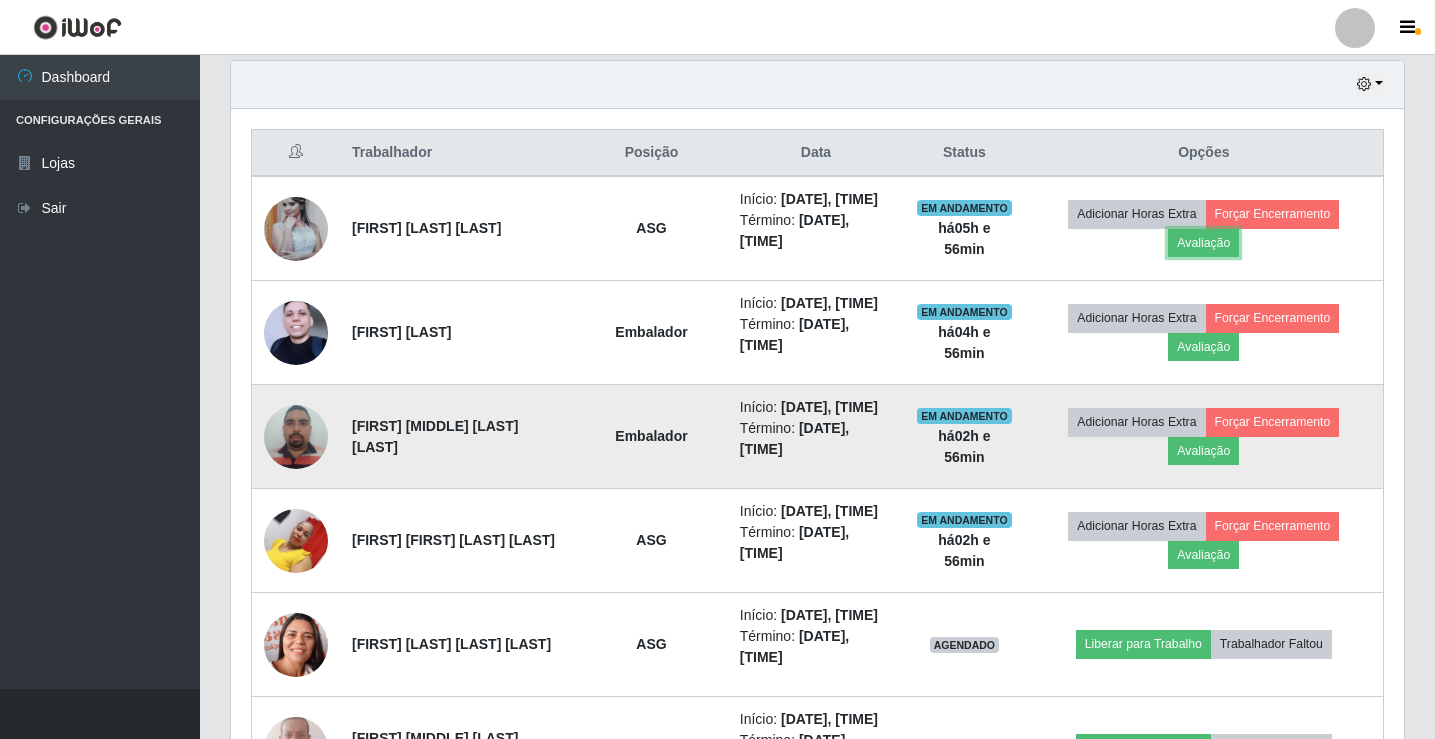 scroll, scrollTop: 999585, scrollLeft: 998827, axis: both 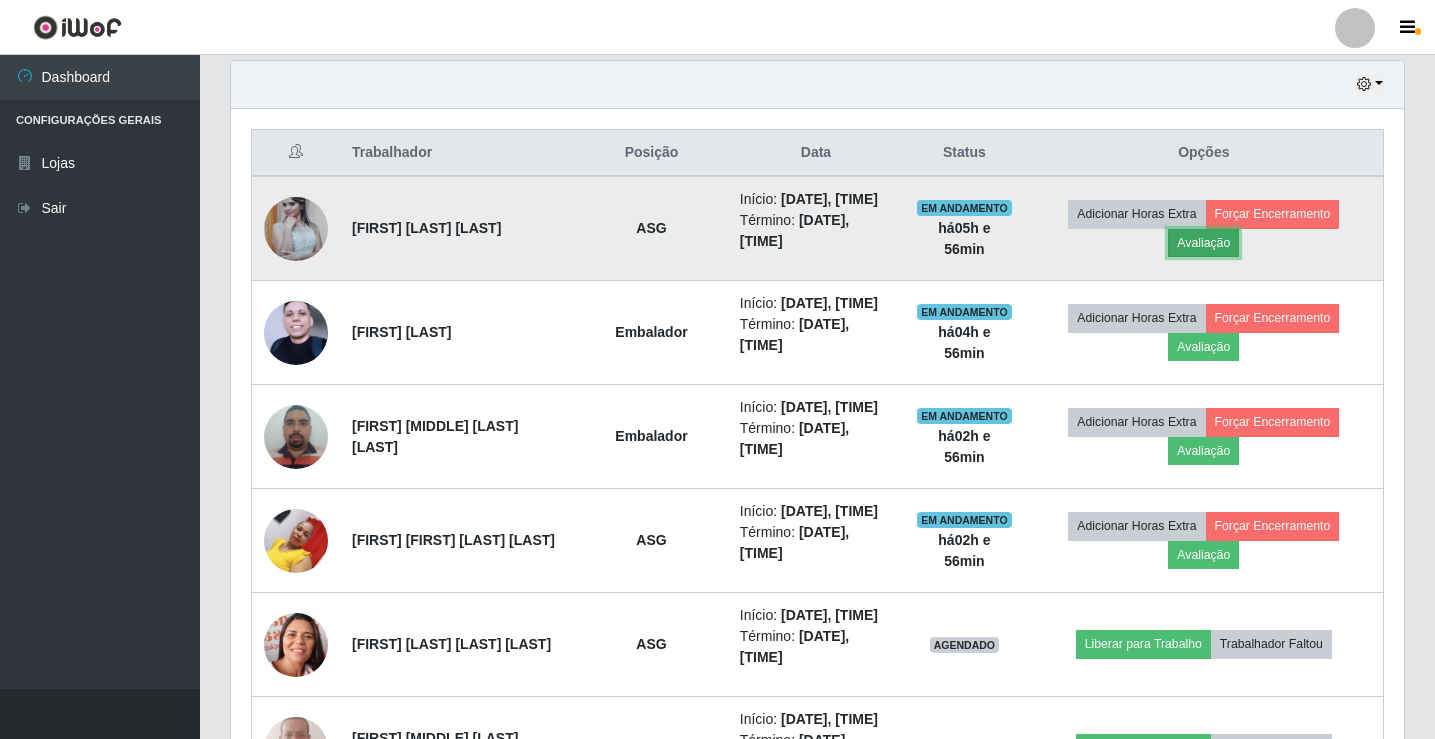 click on "Avaliação" at bounding box center (1203, 243) 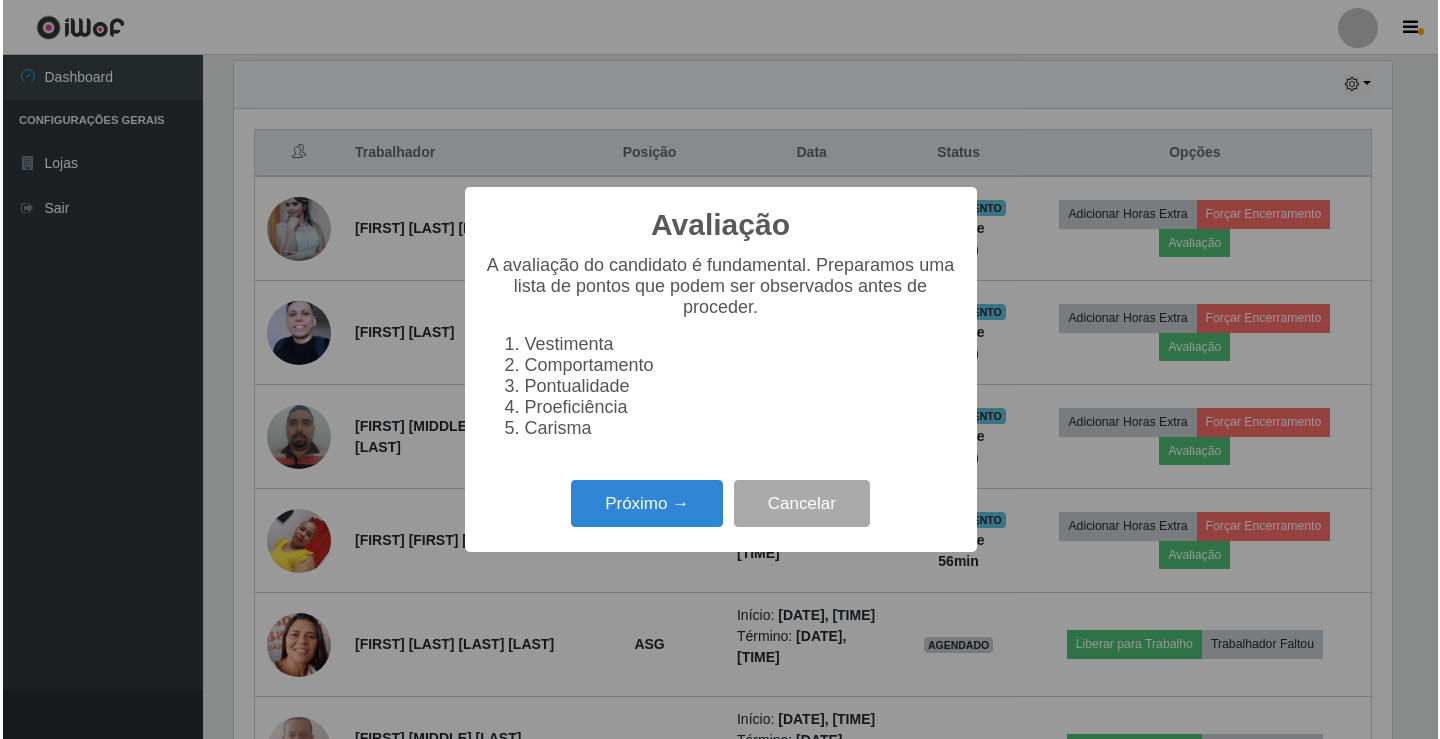 scroll, scrollTop: 999585, scrollLeft: 998837, axis: both 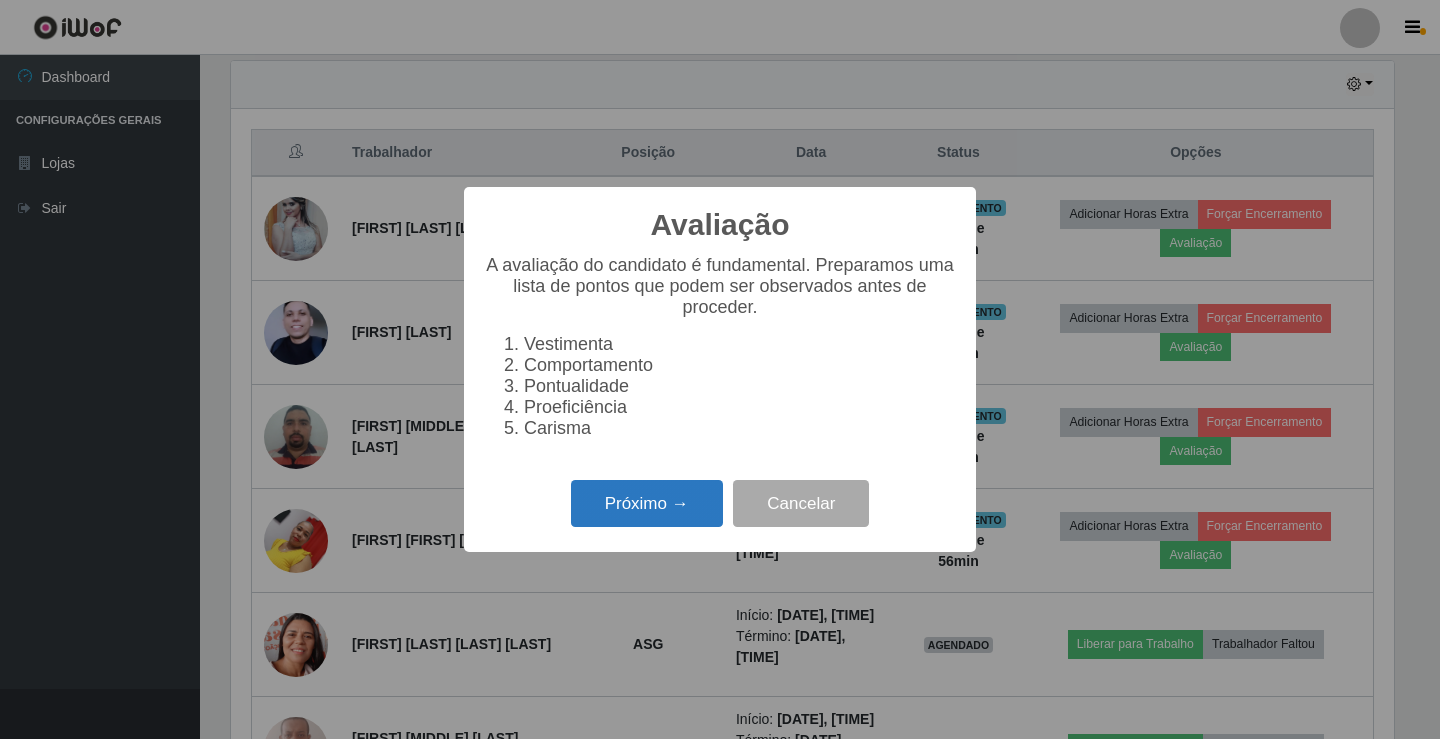 click on "Próximo →" at bounding box center [647, 503] 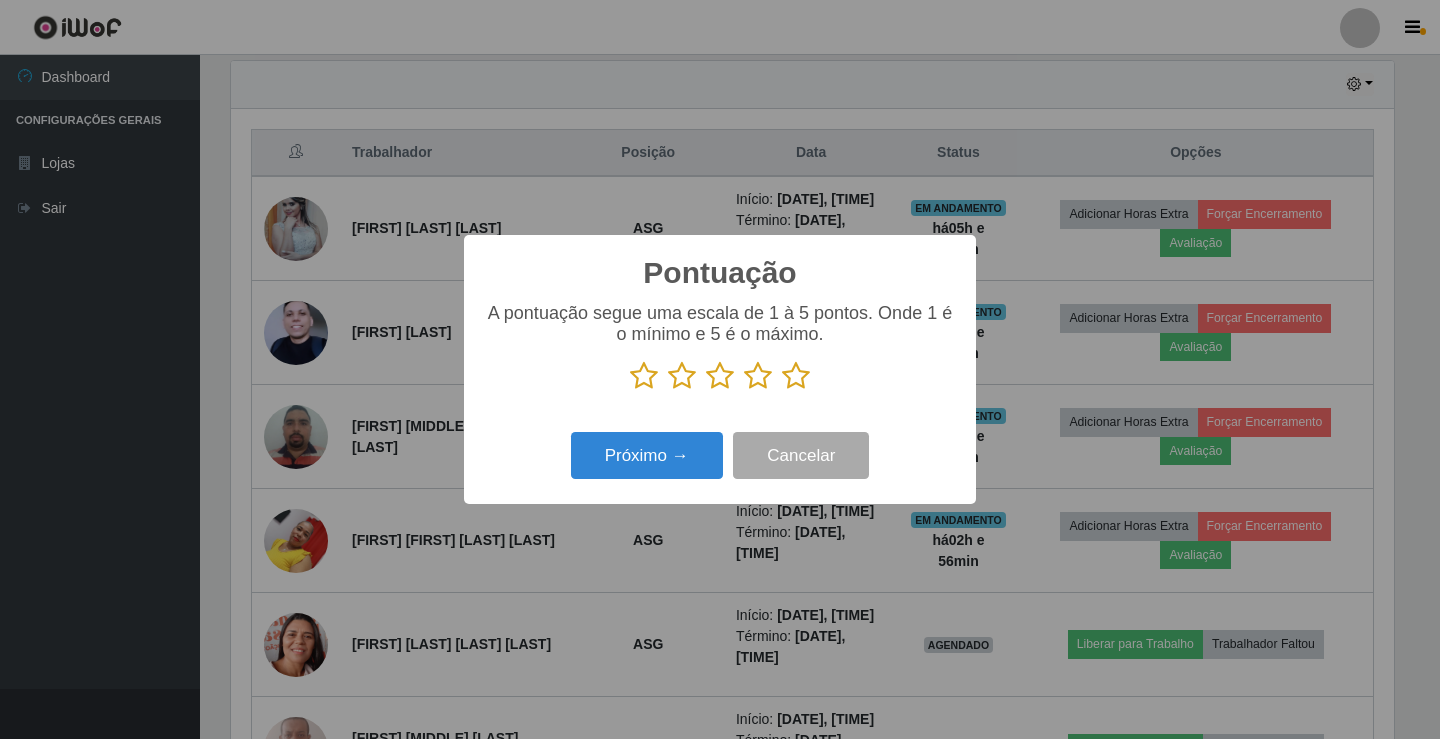 click at bounding box center [720, 376] 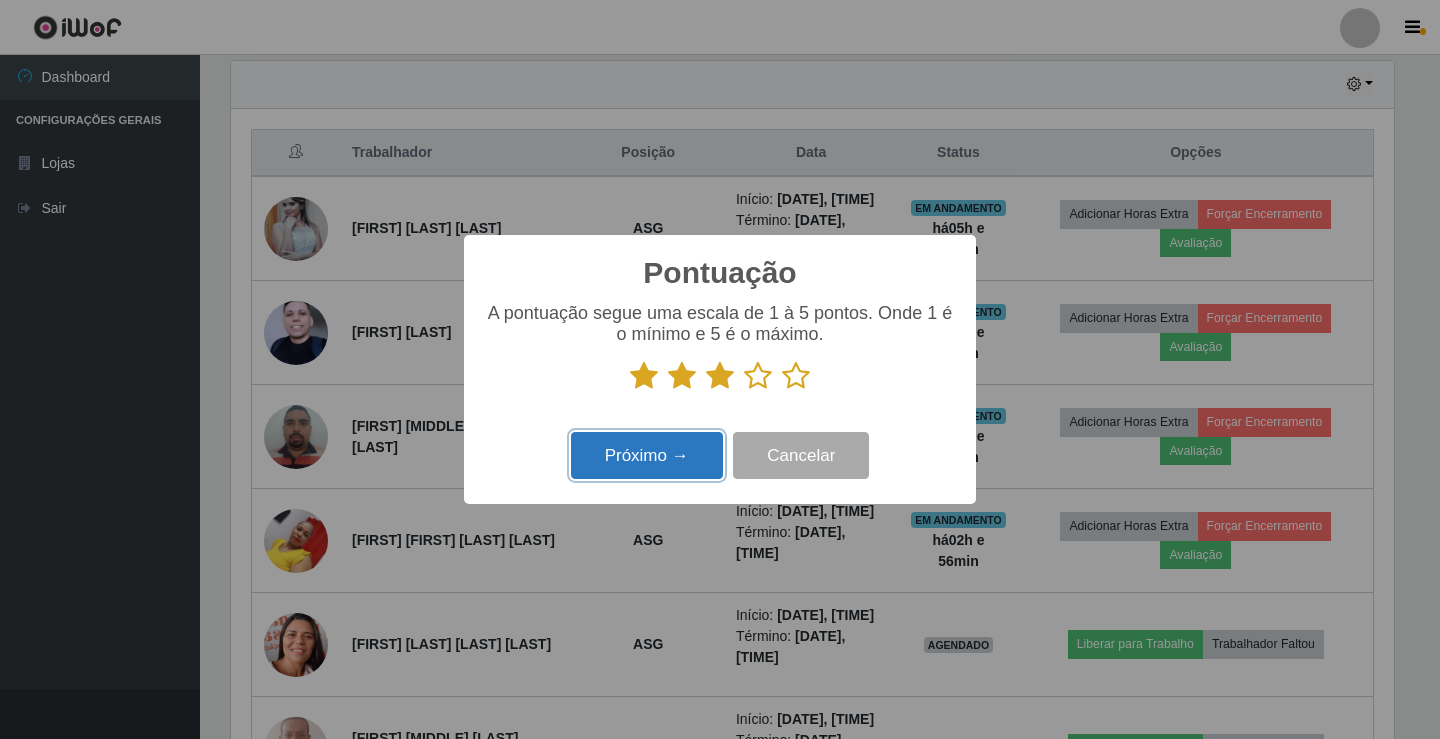 click on "Próximo →" at bounding box center (647, 455) 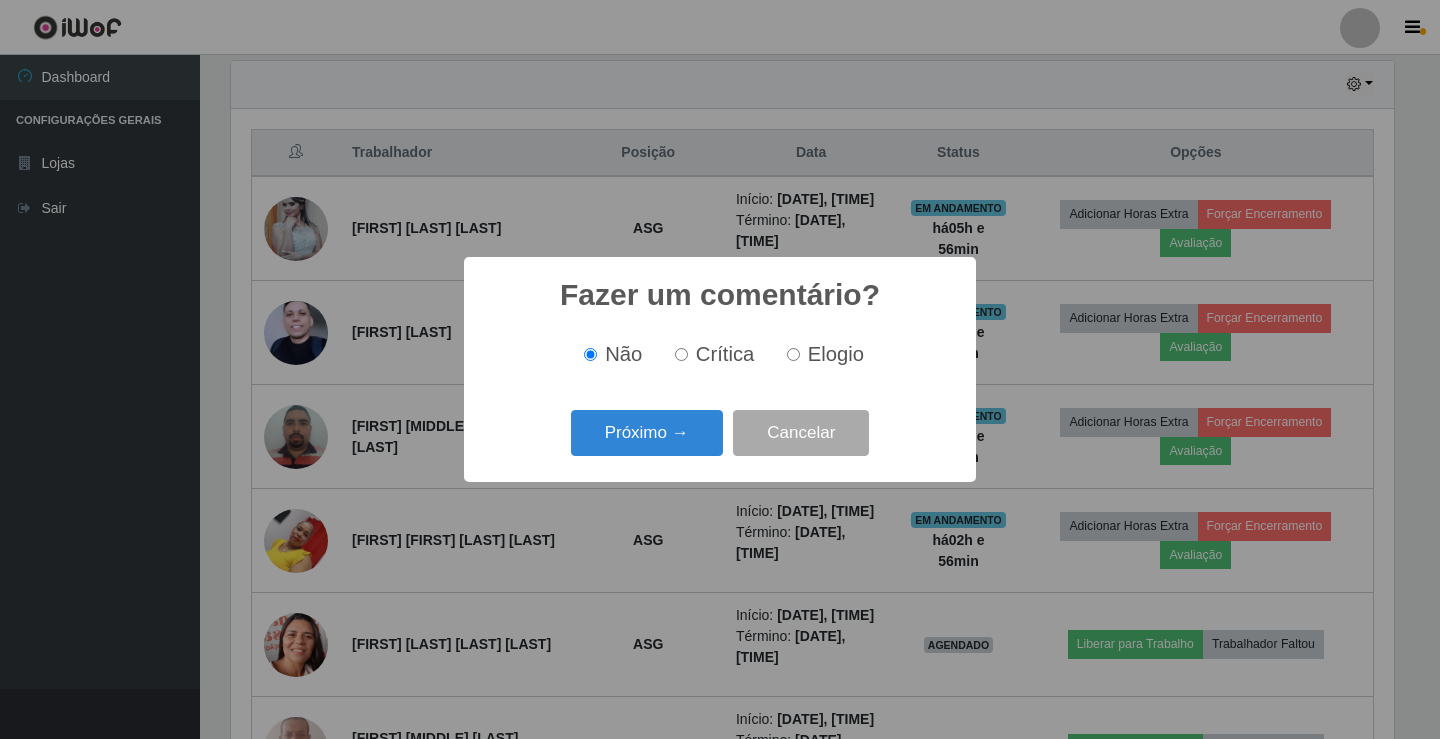 click on "Próximo →" at bounding box center [647, 433] 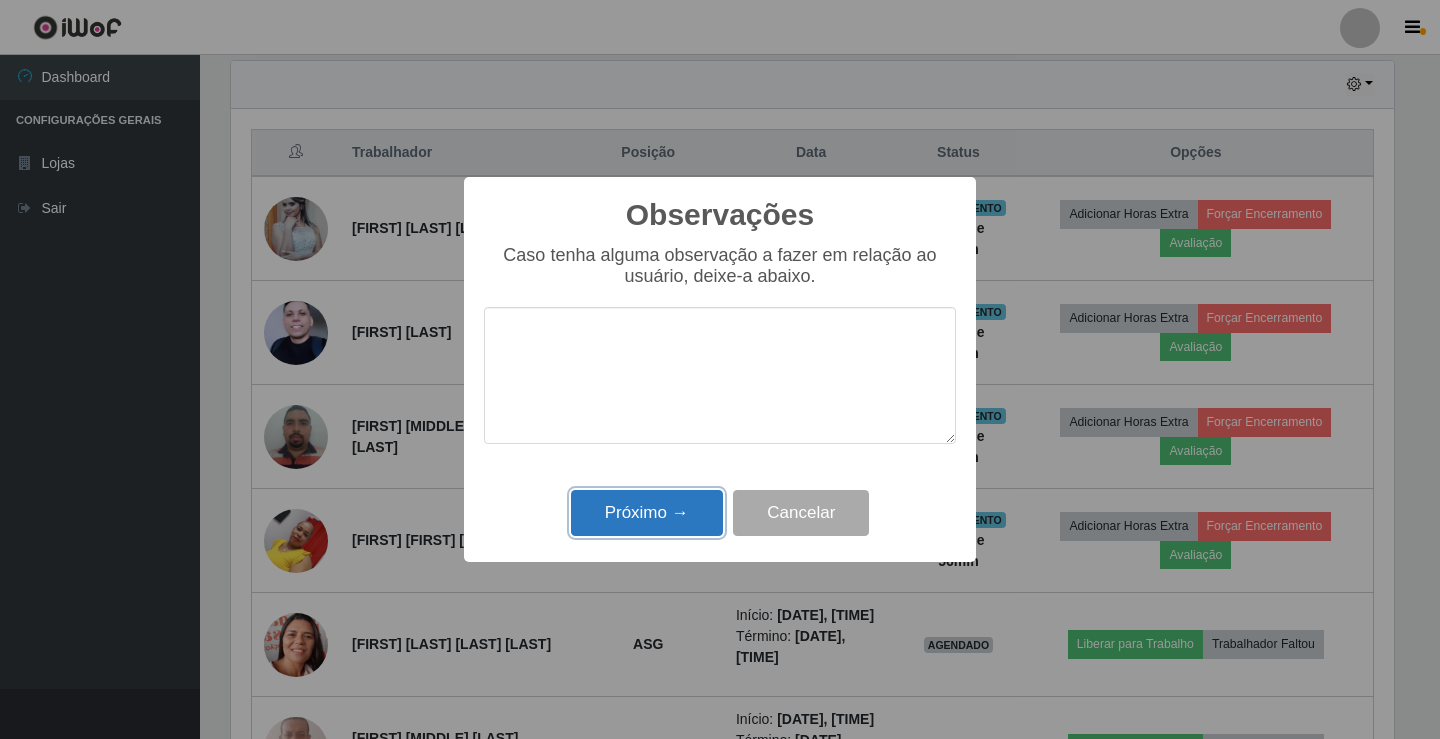 click on "Próximo →" at bounding box center (647, 513) 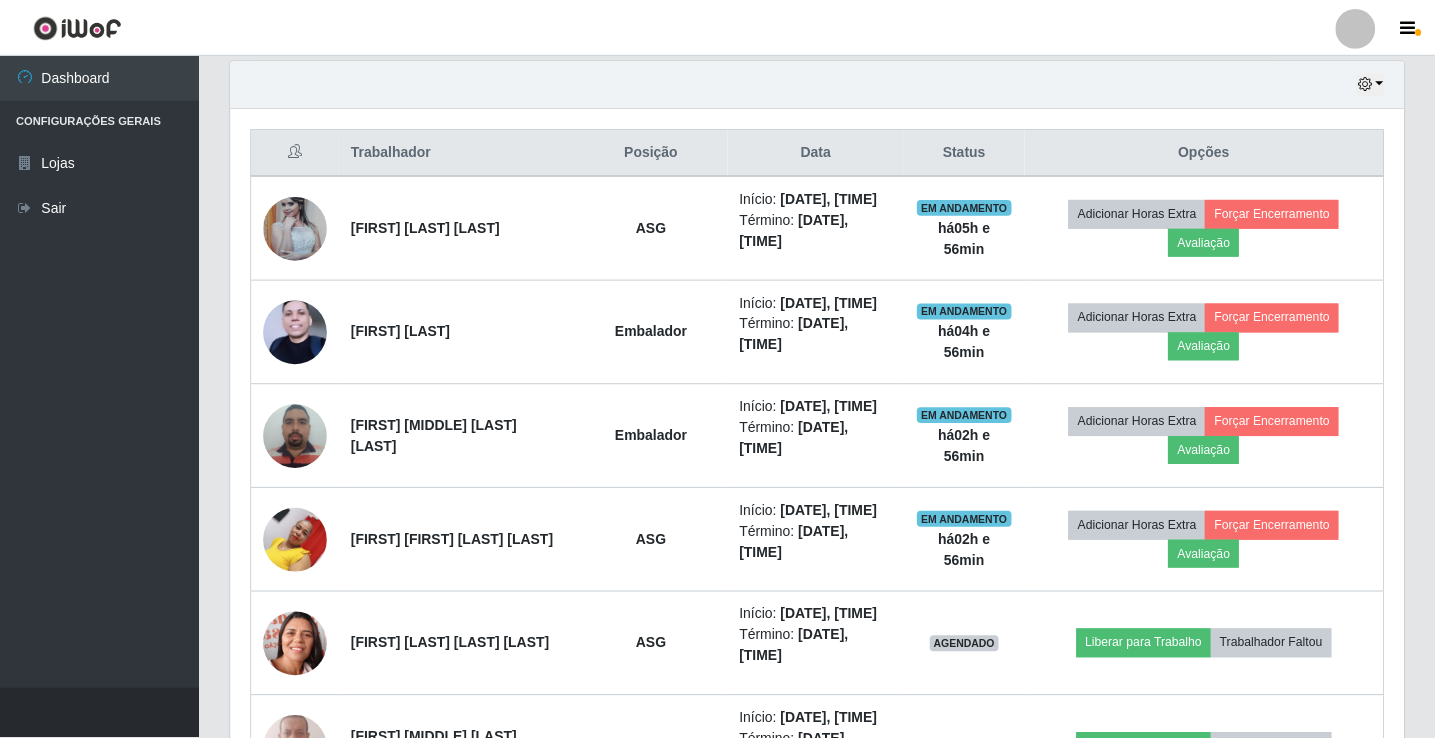 scroll, scrollTop: 999585, scrollLeft: 998827, axis: both 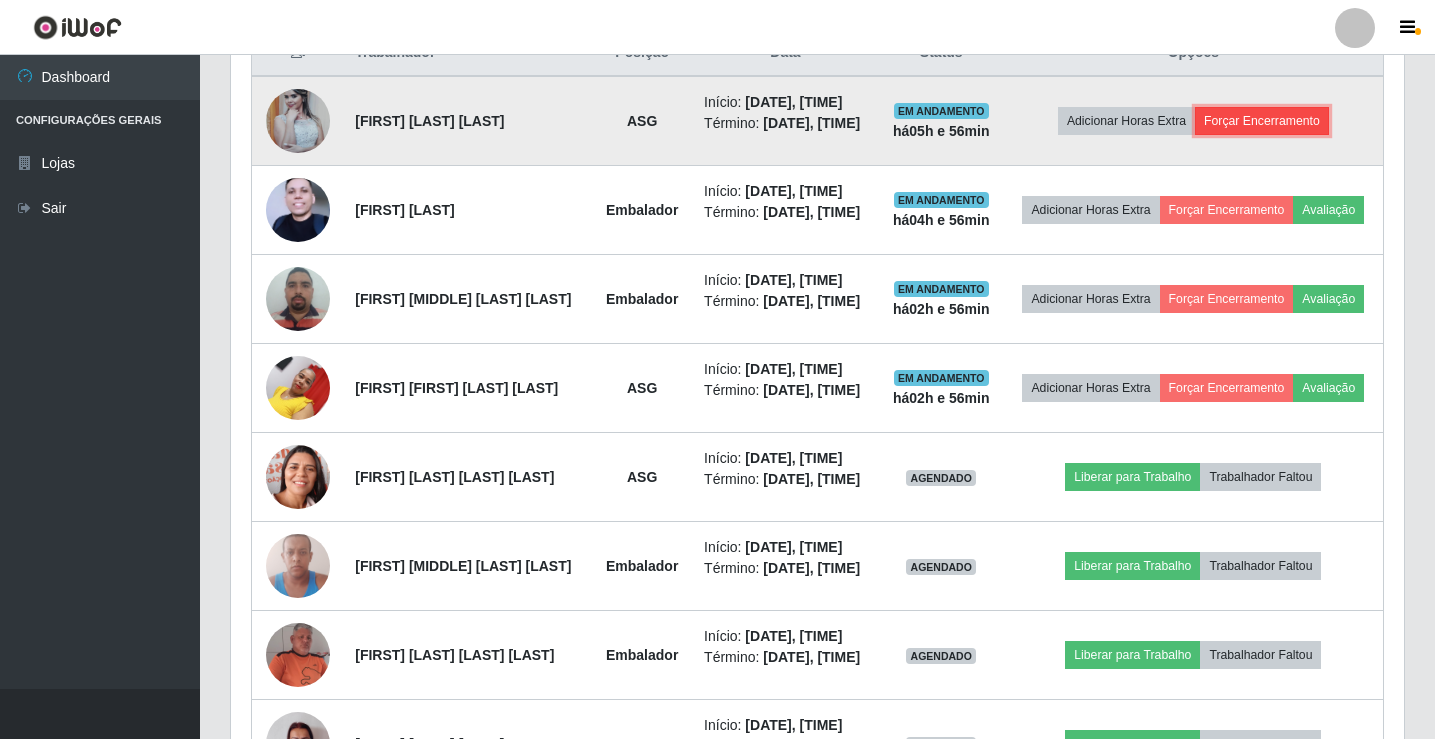click on "Forçar Encerramento" at bounding box center (1262, 121) 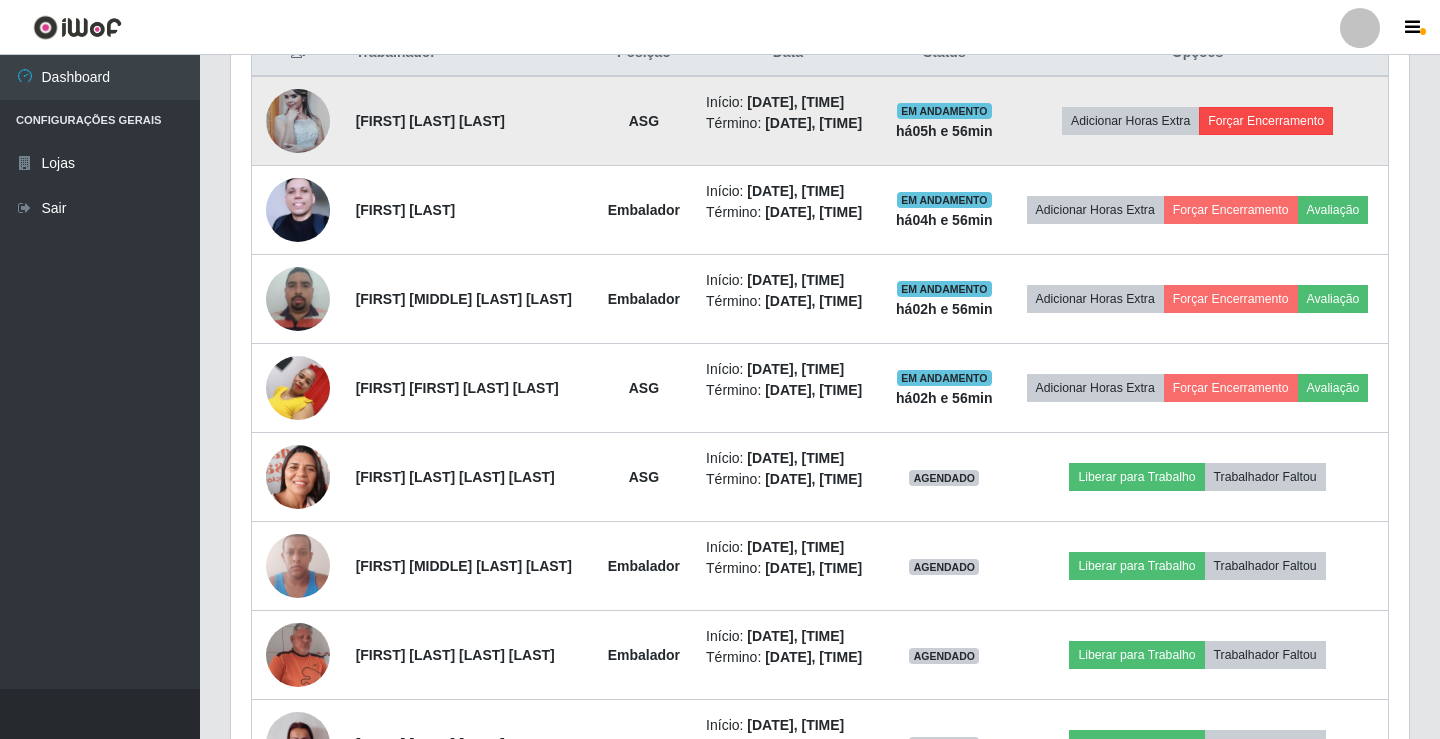 scroll, scrollTop: 999585, scrollLeft: 998837, axis: both 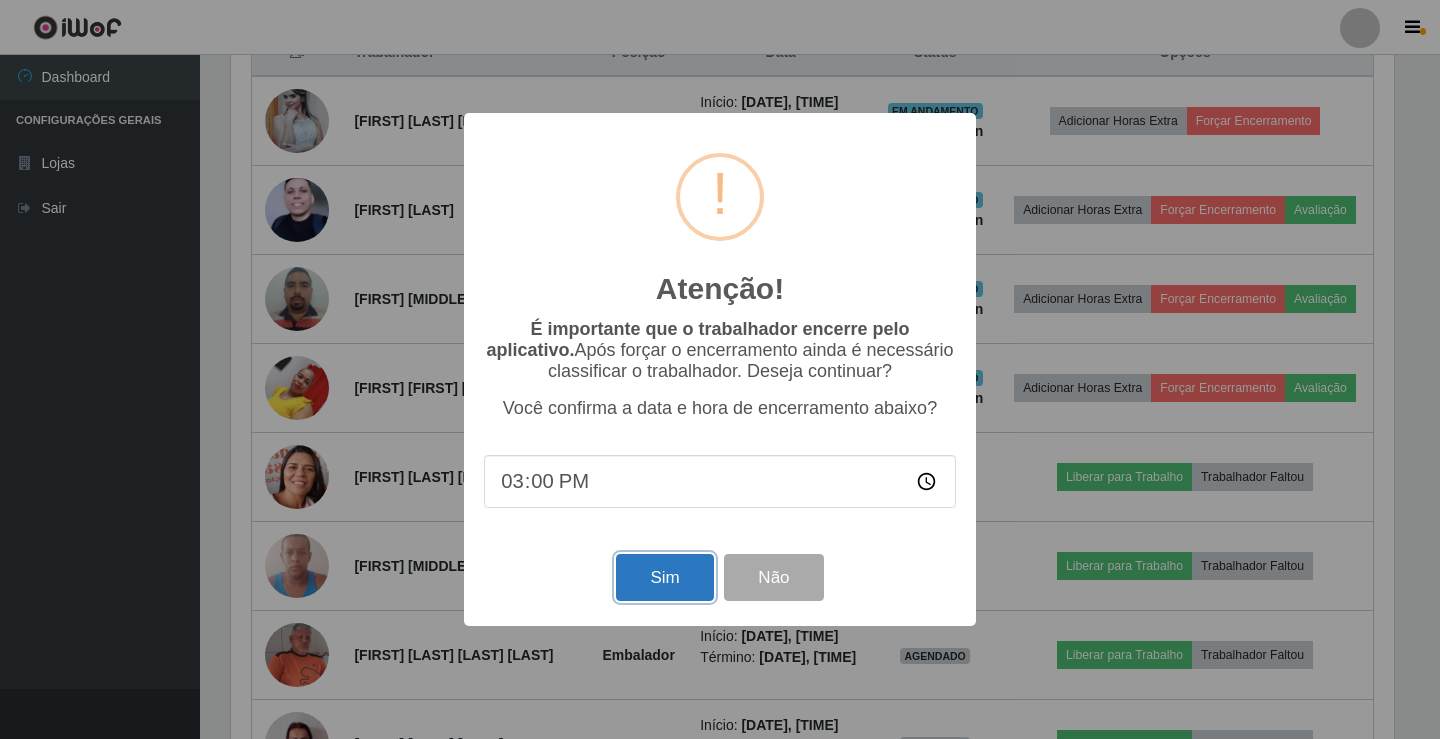click on "Sim" at bounding box center [664, 577] 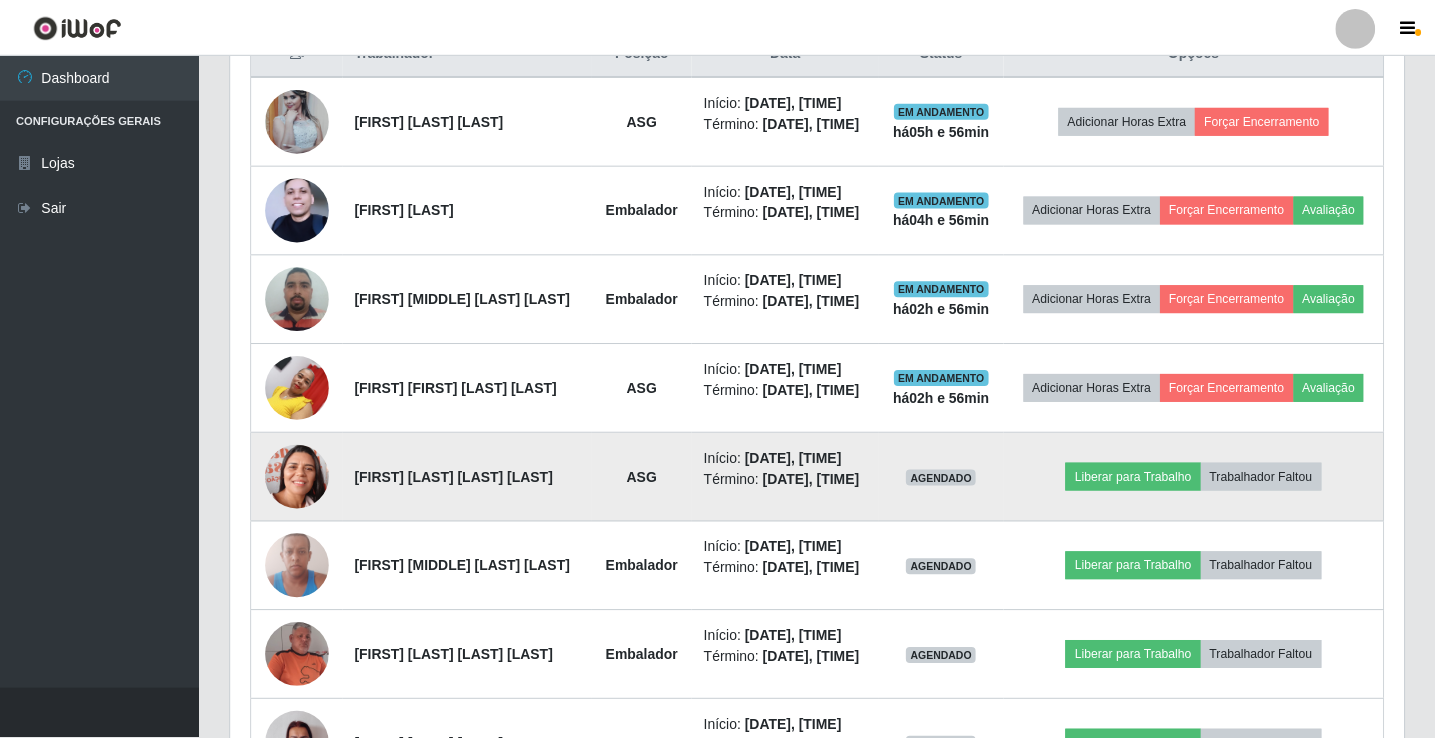 scroll, scrollTop: 999585, scrollLeft: 998827, axis: both 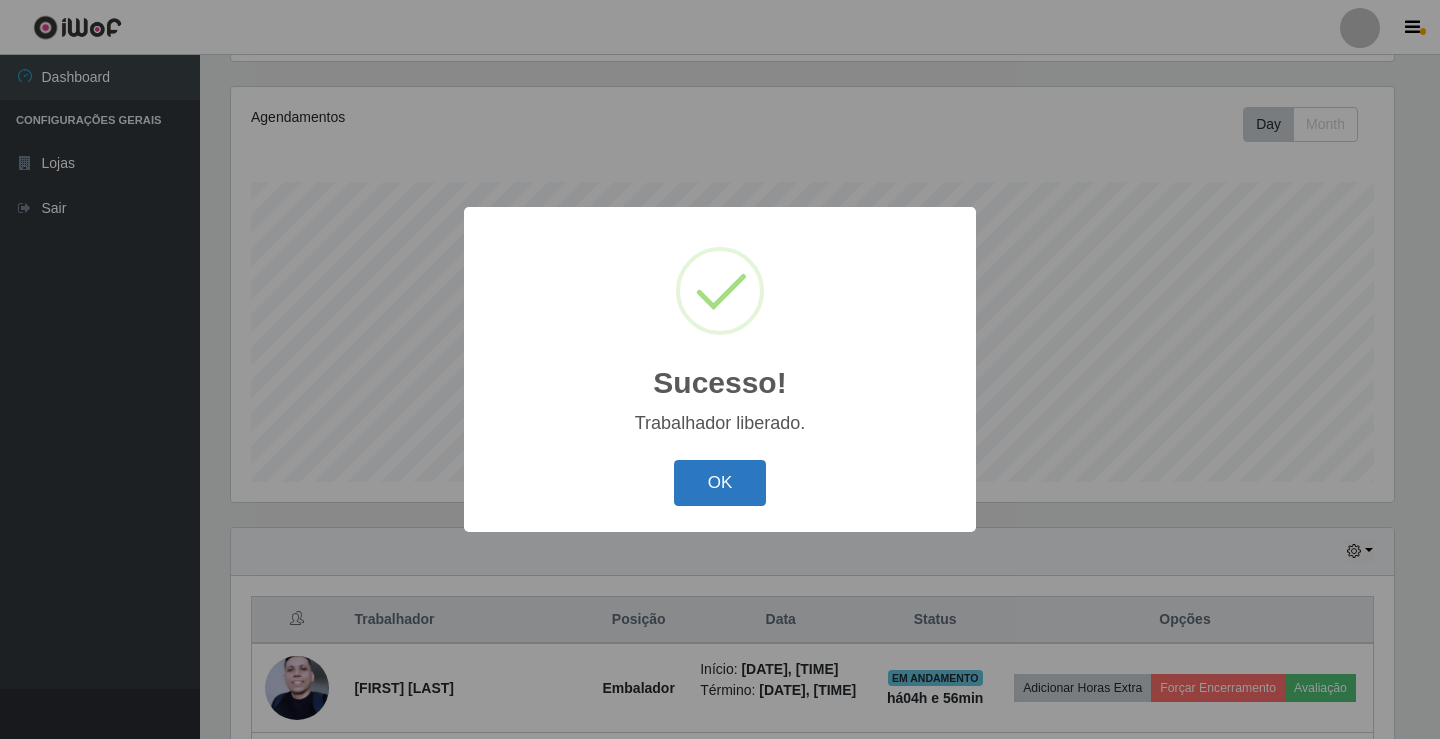 click on "OK" at bounding box center (720, 483) 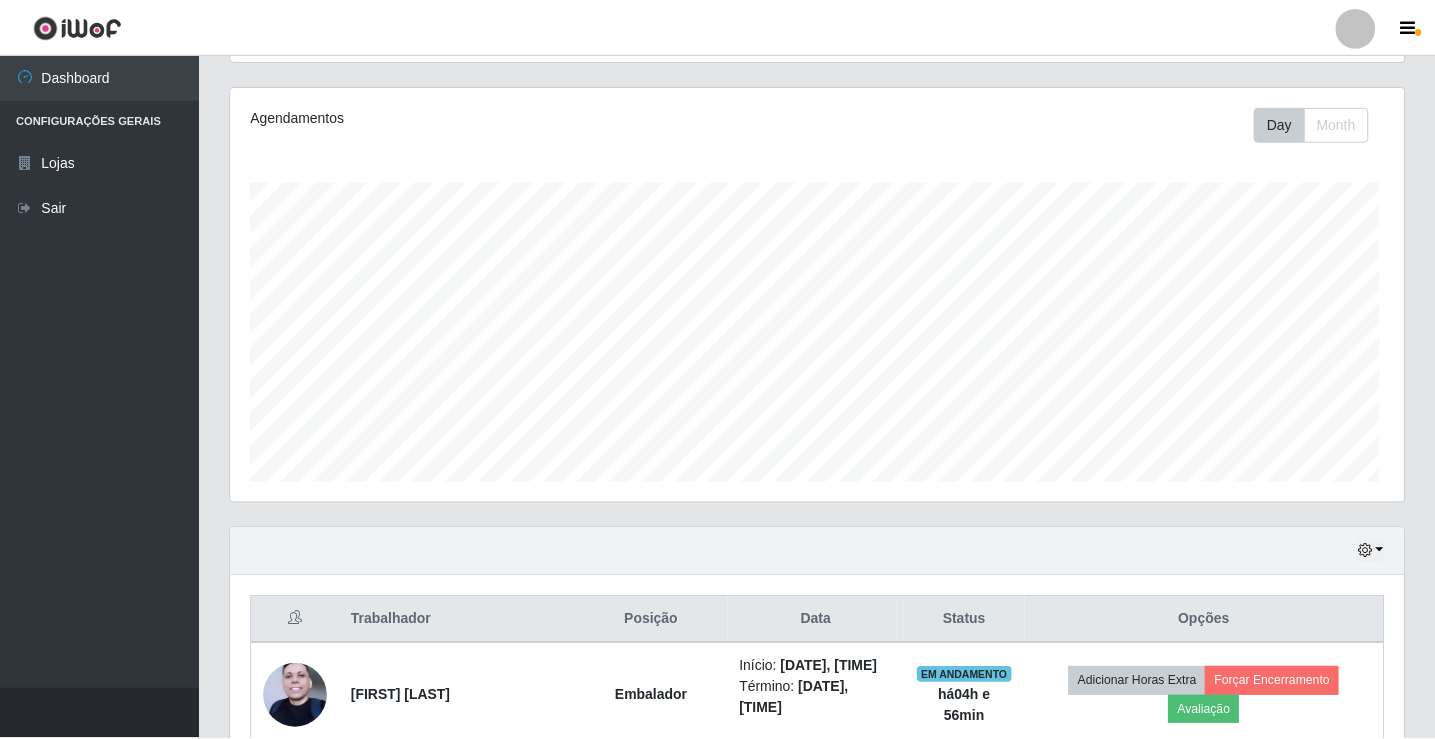scroll, scrollTop: 999585, scrollLeft: 998827, axis: both 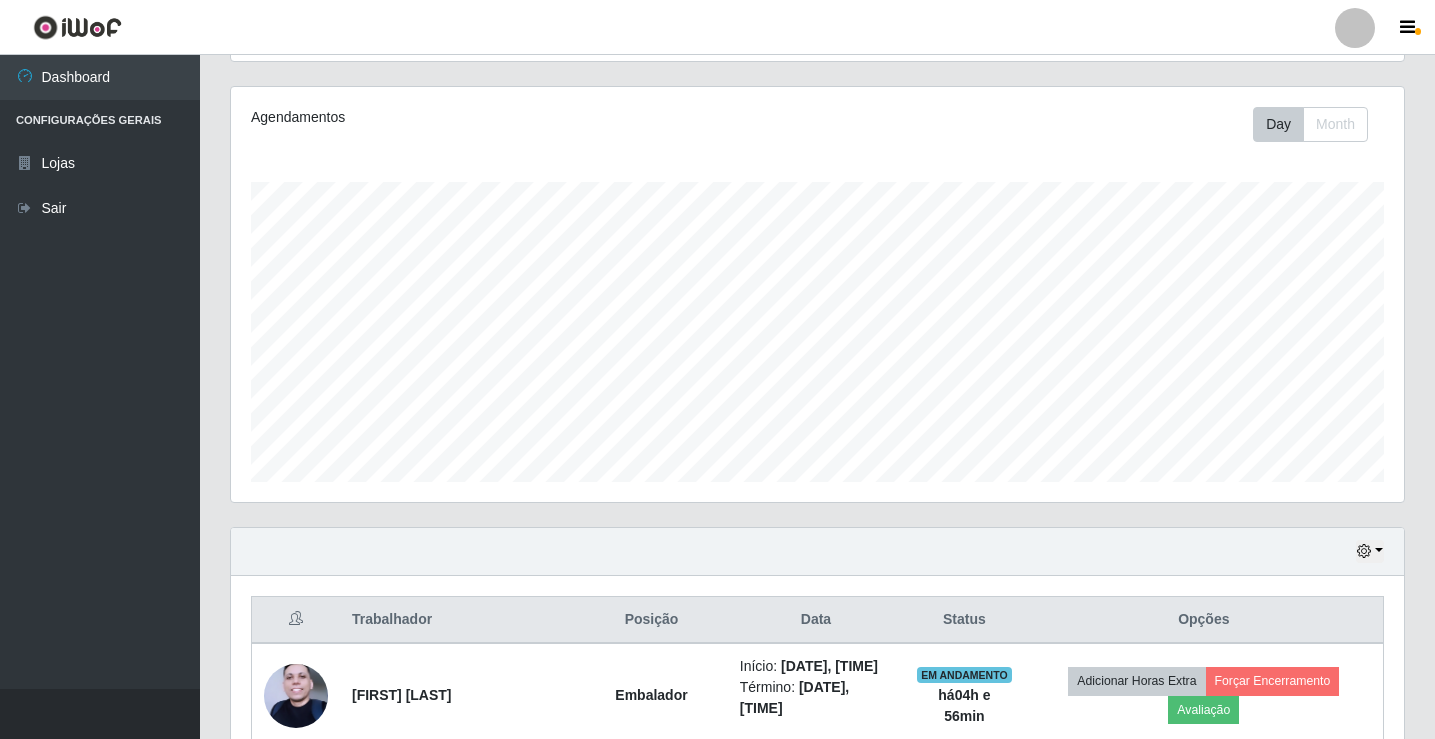 click at bounding box center [1355, 28] 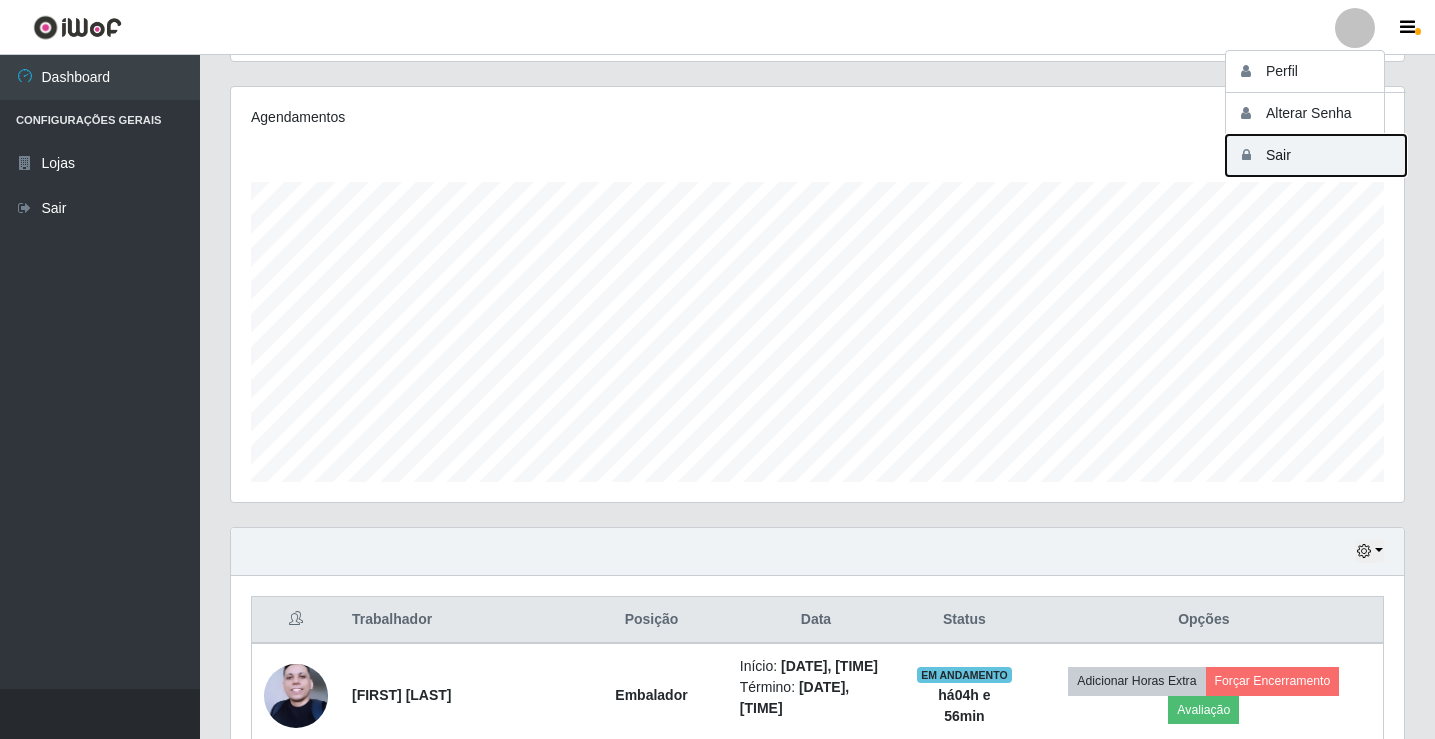 click on "Sair" at bounding box center (1316, 155) 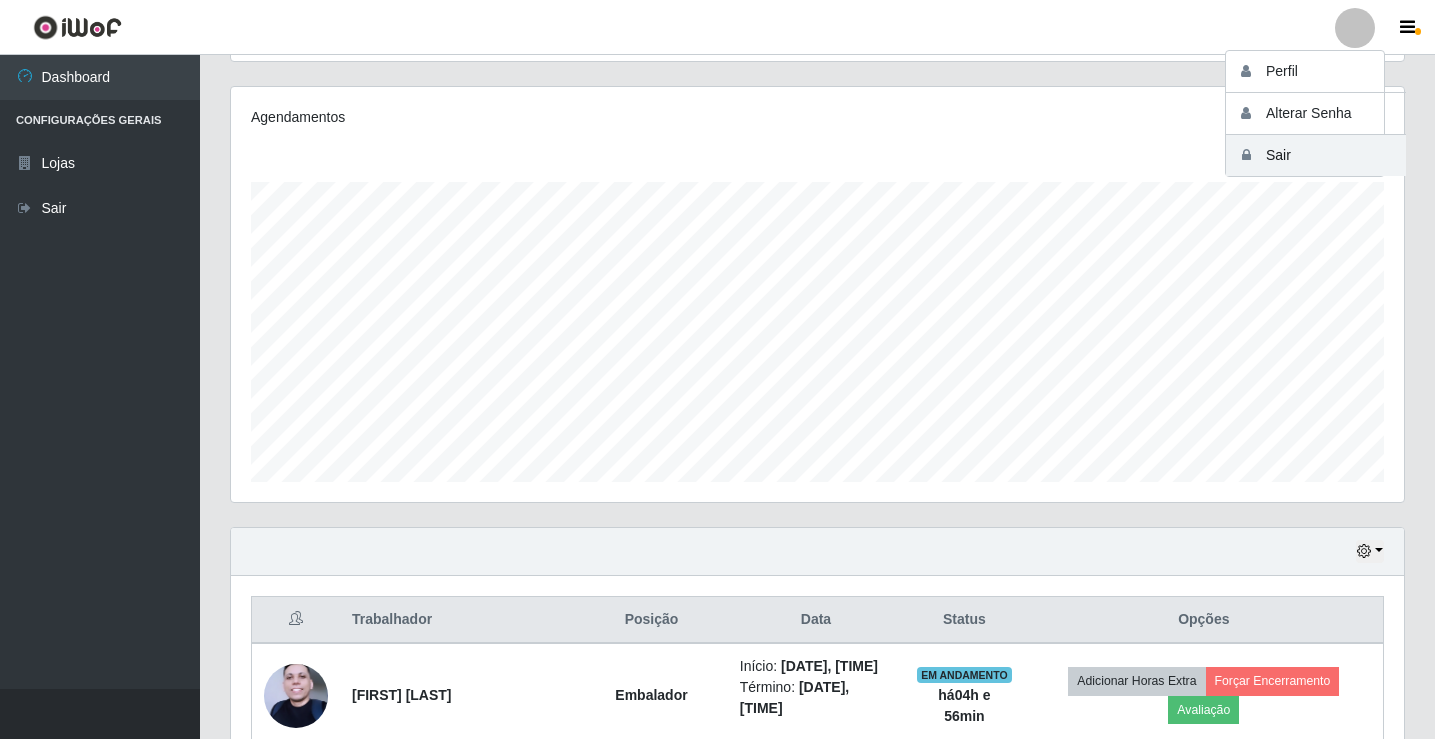 scroll, scrollTop: 0, scrollLeft: 0, axis: both 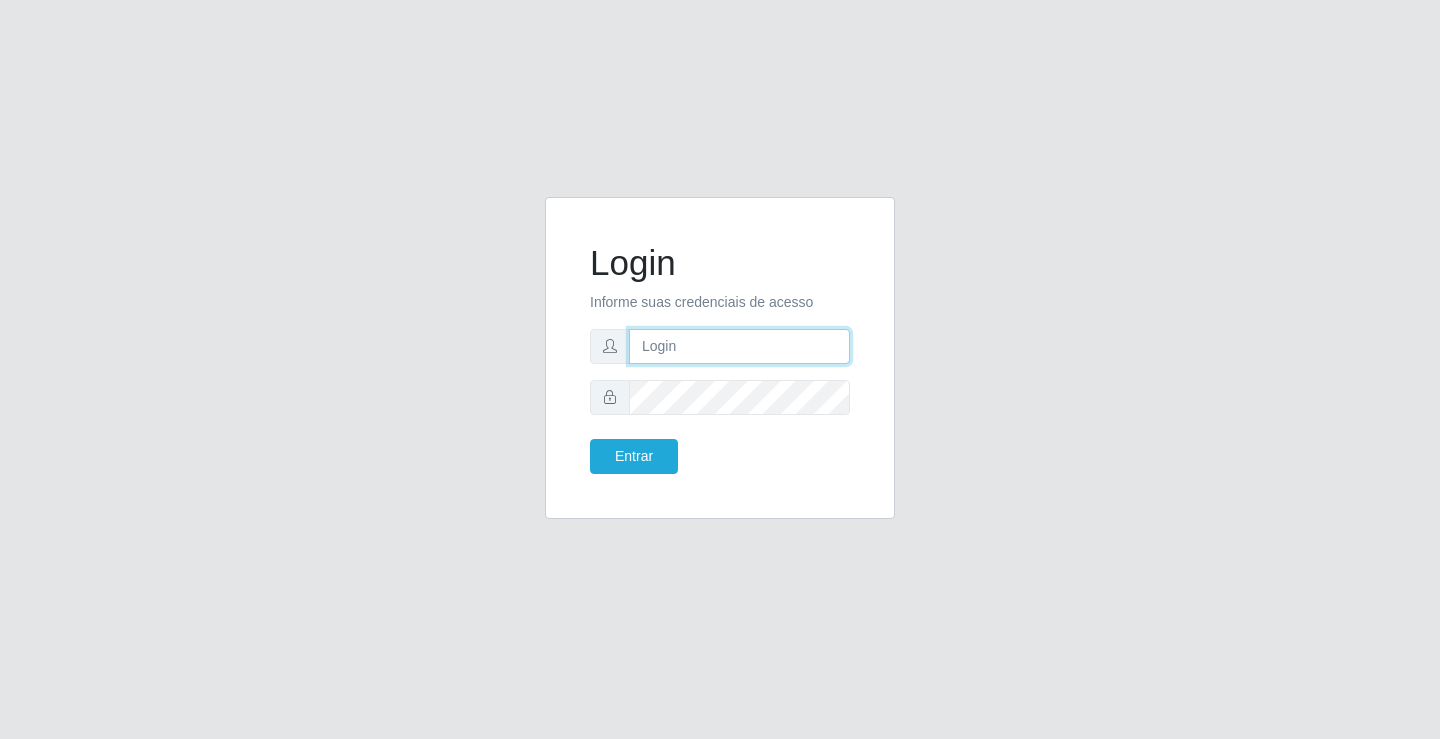 click at bounding box center (739, 346) 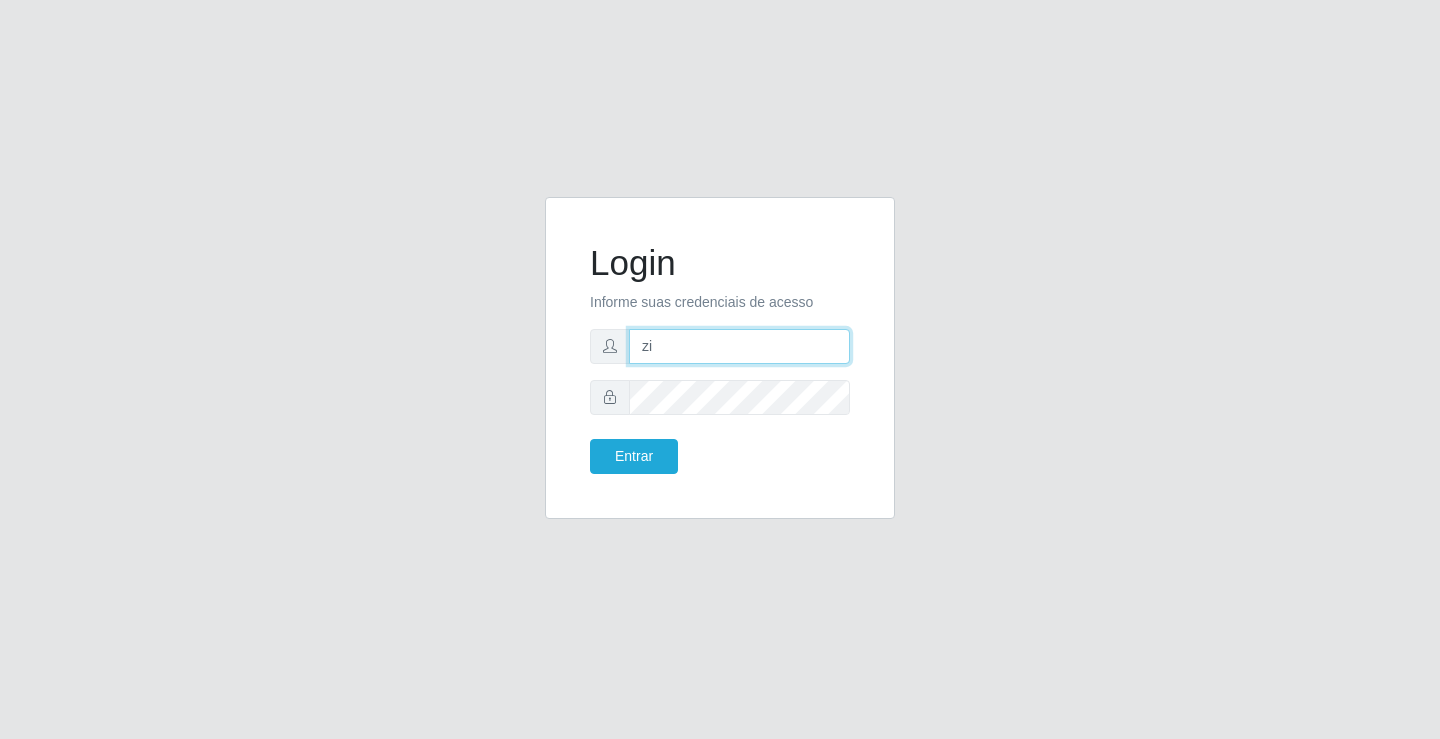 type on "[EMAIL]" 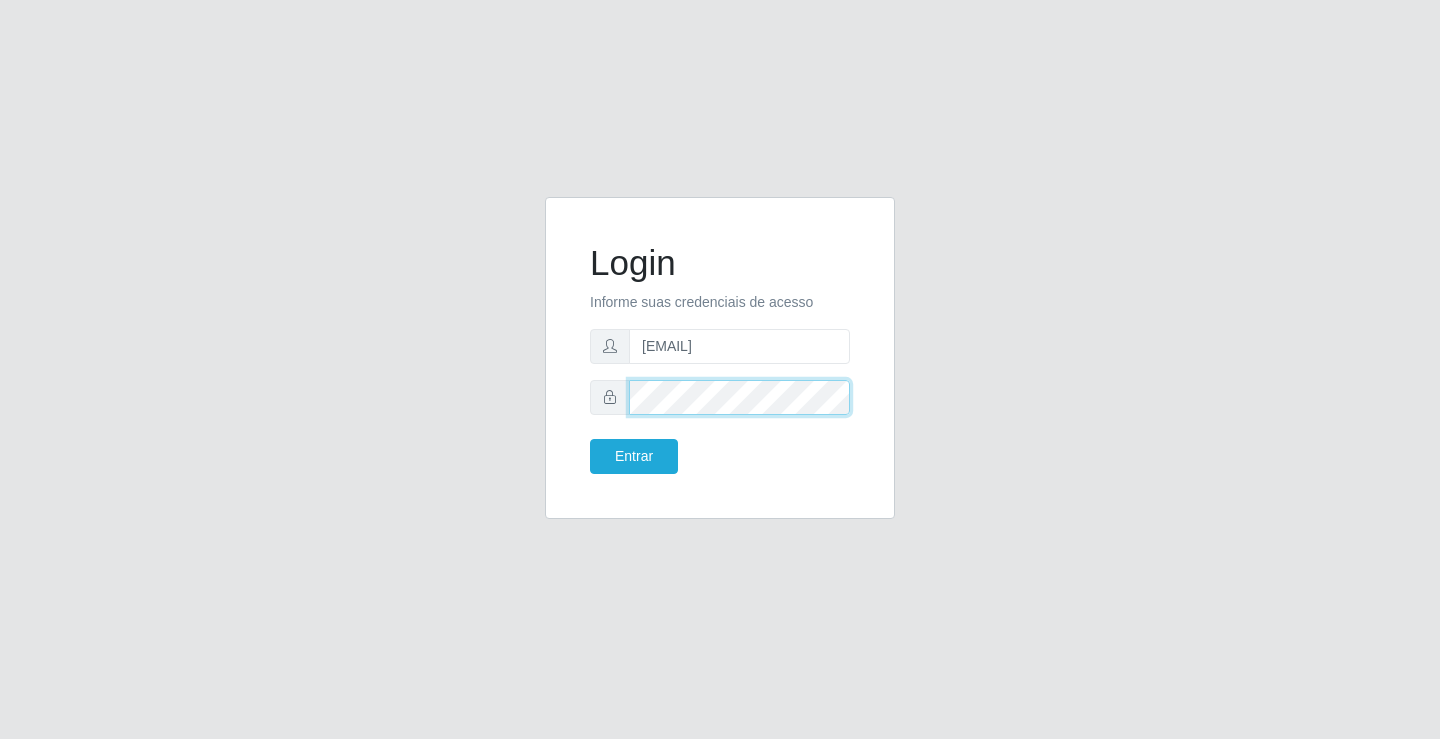 click on "Entrar" at bounding box center [634, 456] 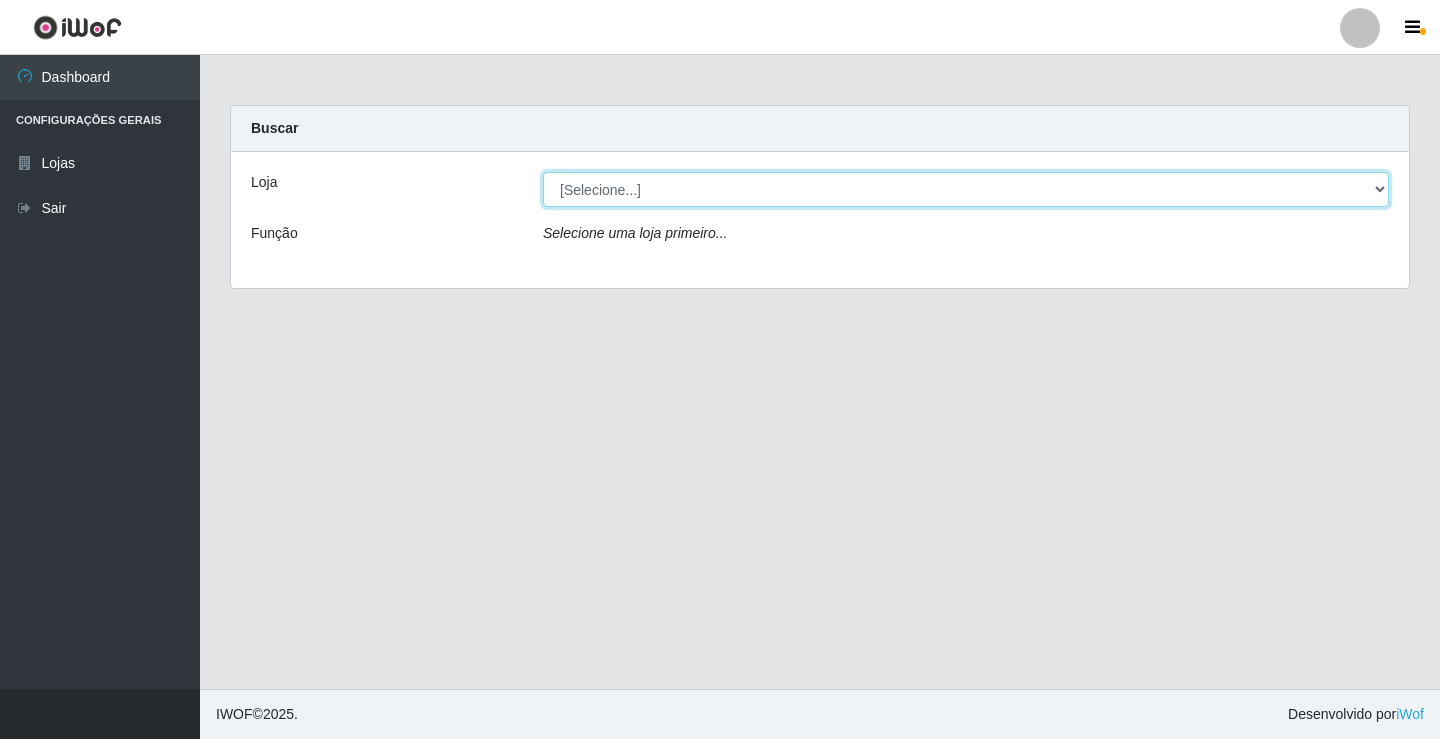 click on "[Selecione...] [CITY] - Conceição" at bounding box center [966, 189] 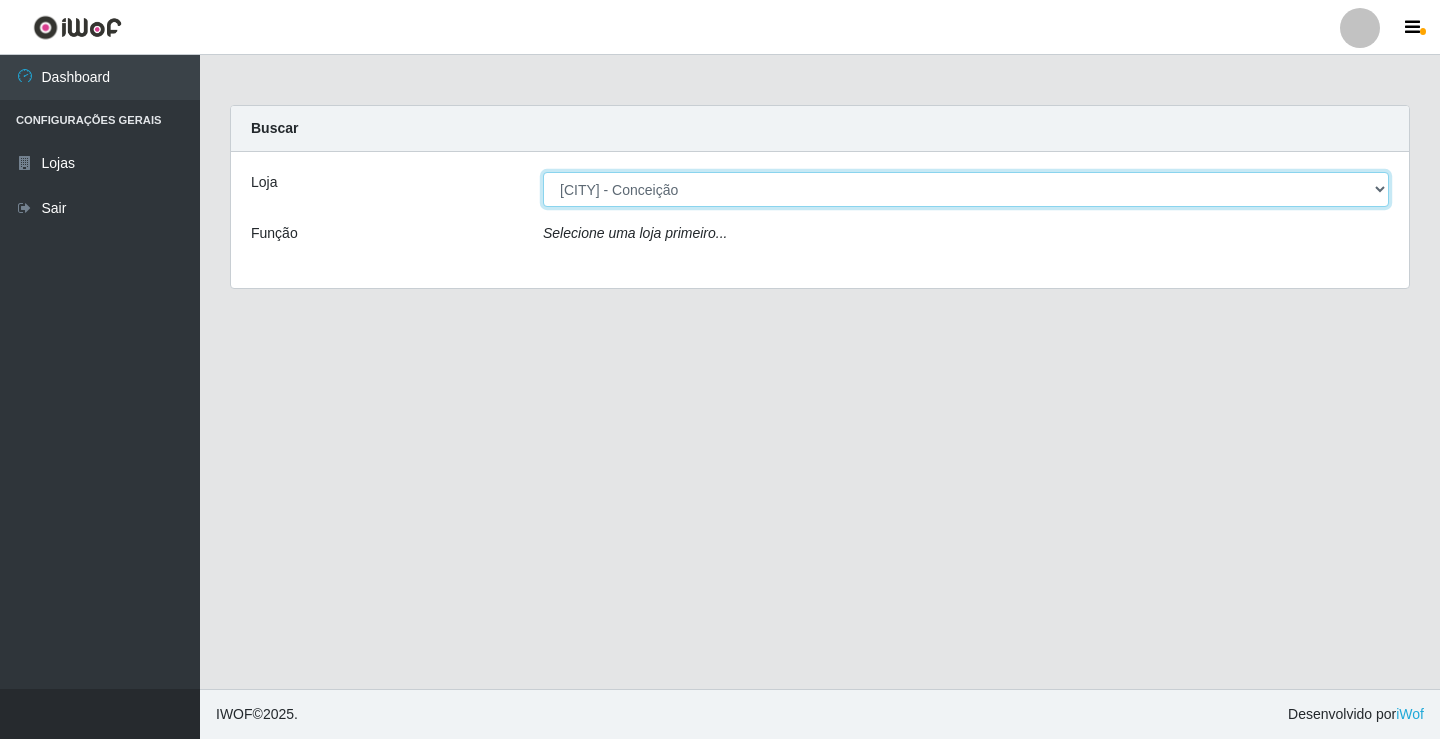 click on "[Selecione...] [CITY] - Conceição" at bounding box center [966, 189] 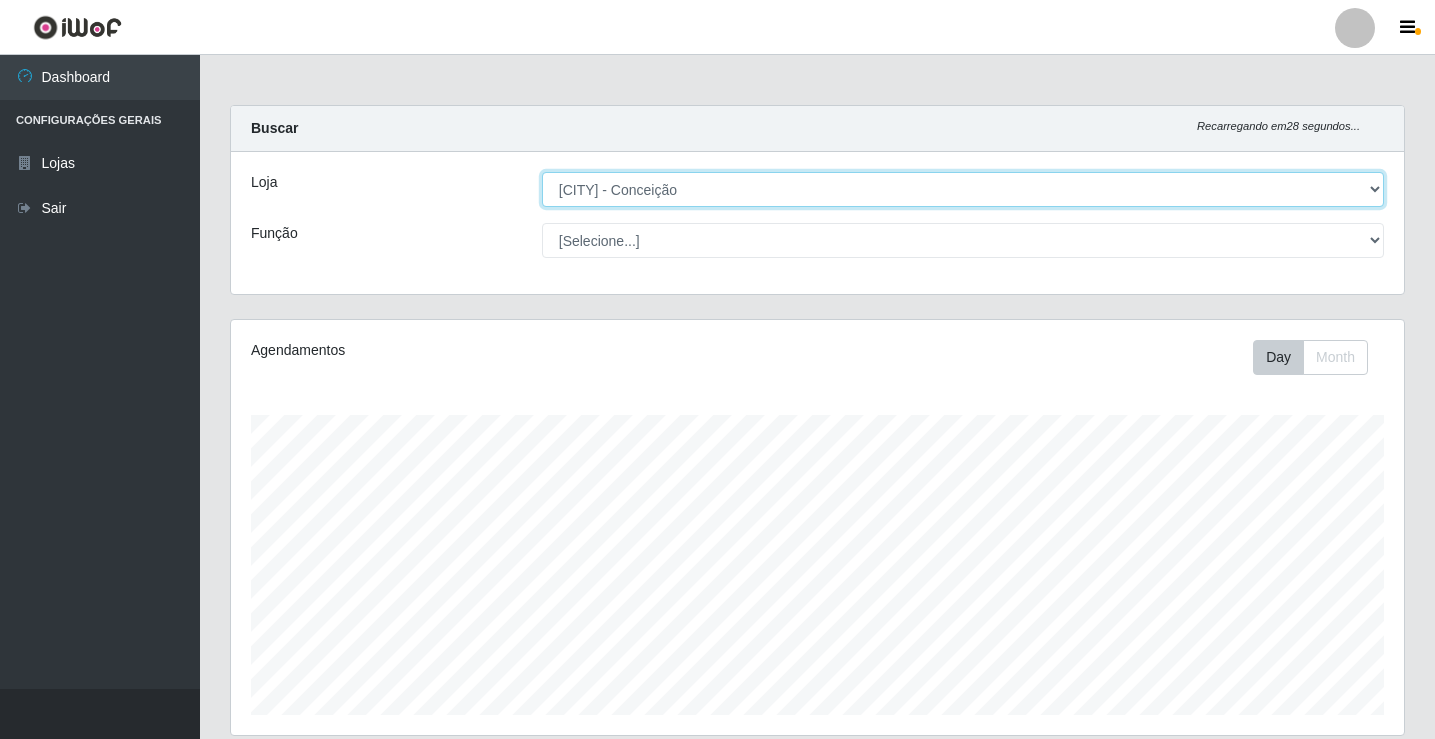 scroll, scrollTop: 999585, scrollLeft: 998827, axis: both 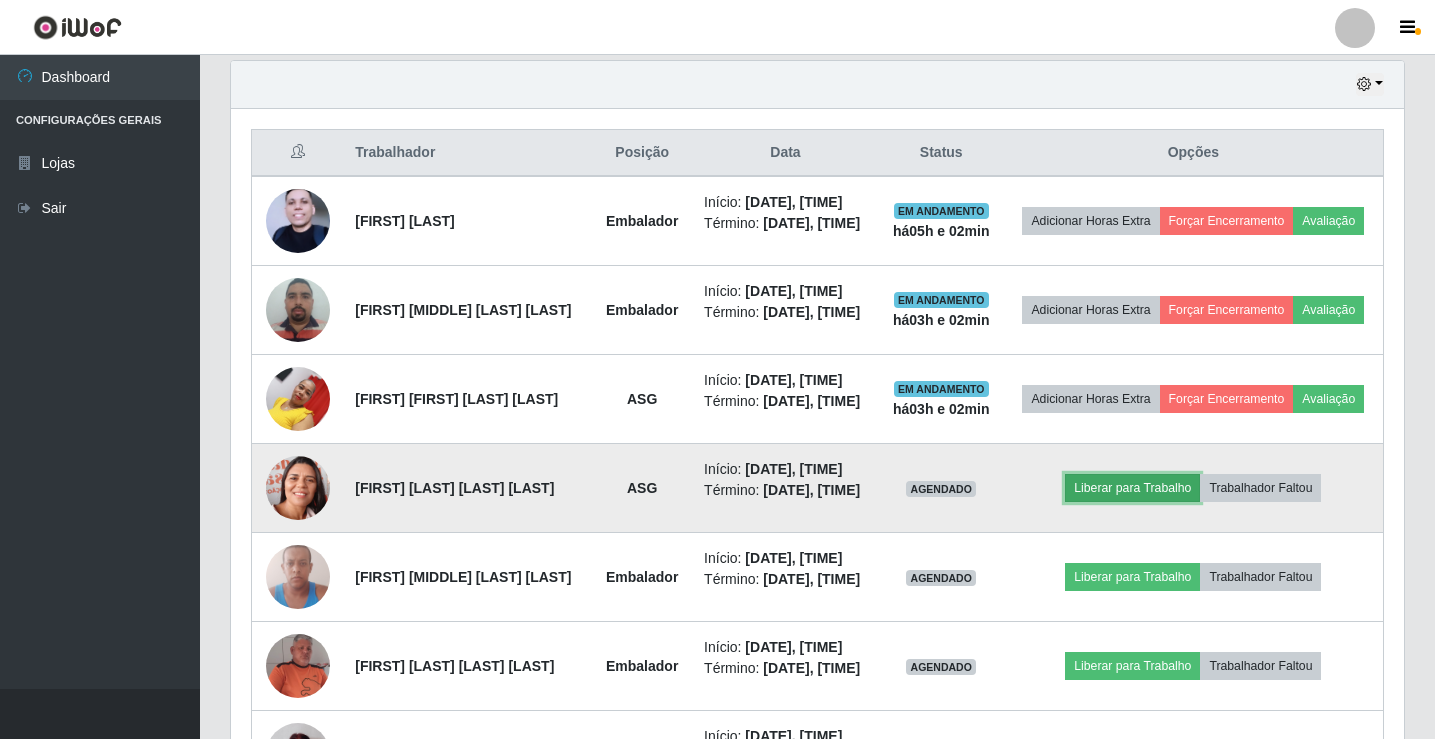 click on "Liberar para Trabalho" at bounding box center (1132, 488) 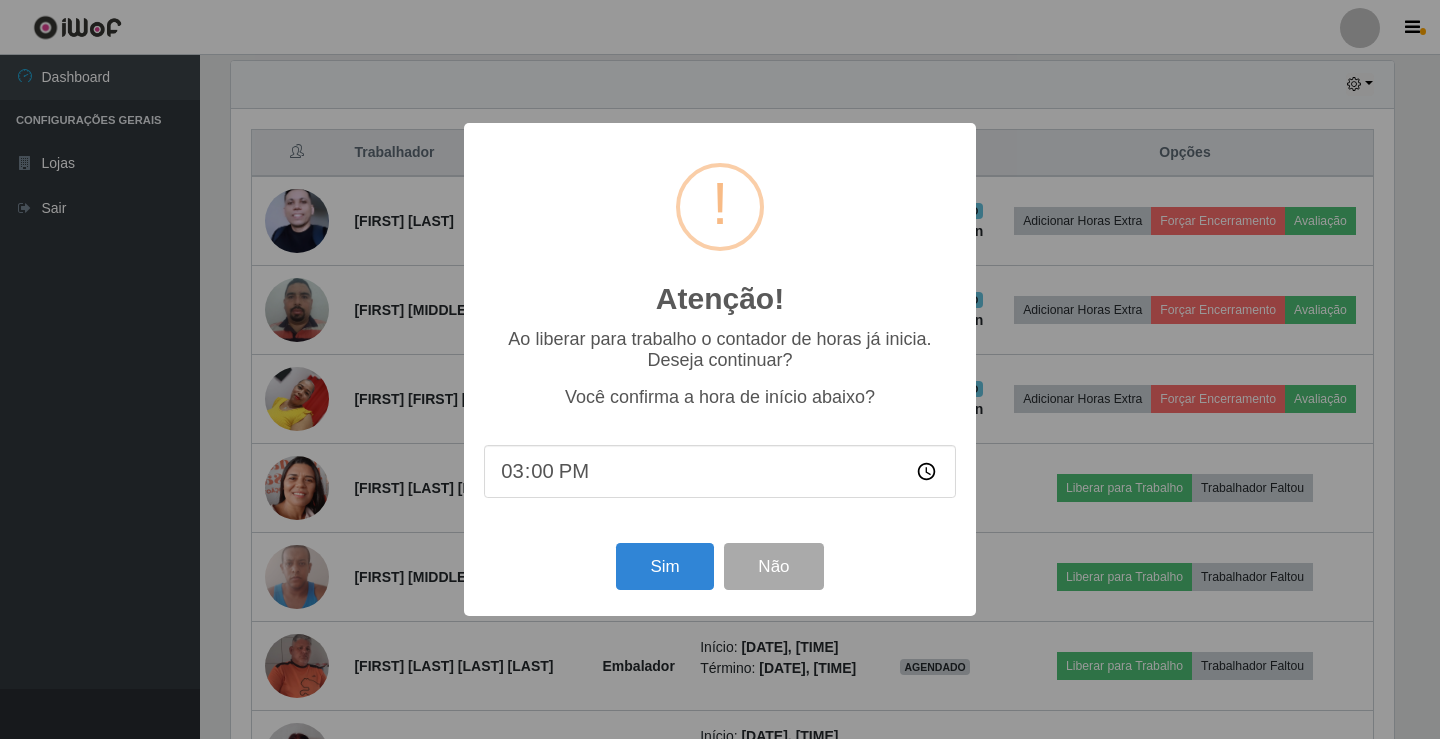 scroll, scrollTop: 999585, scrollLeft: 998837, axis: both 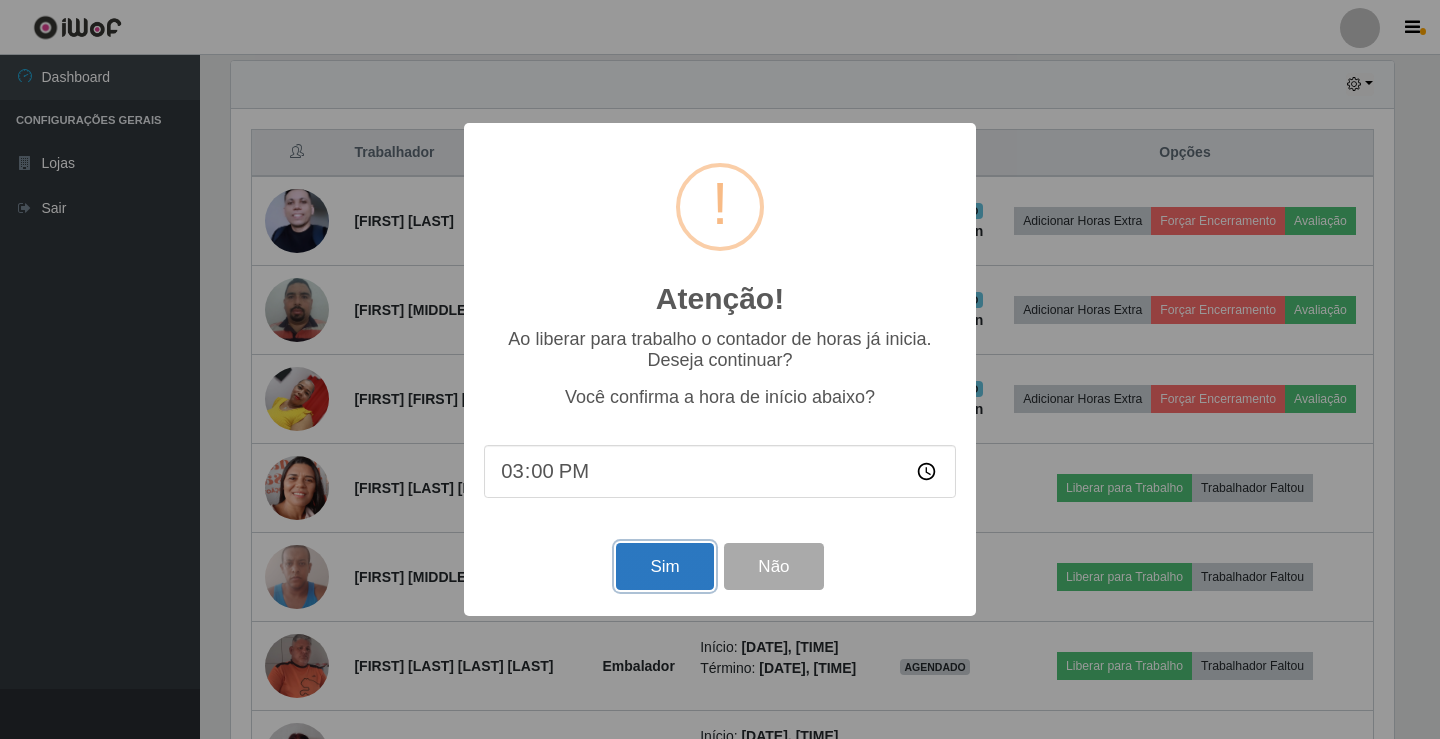 click on "Sim" at bounding box center [664, 566] 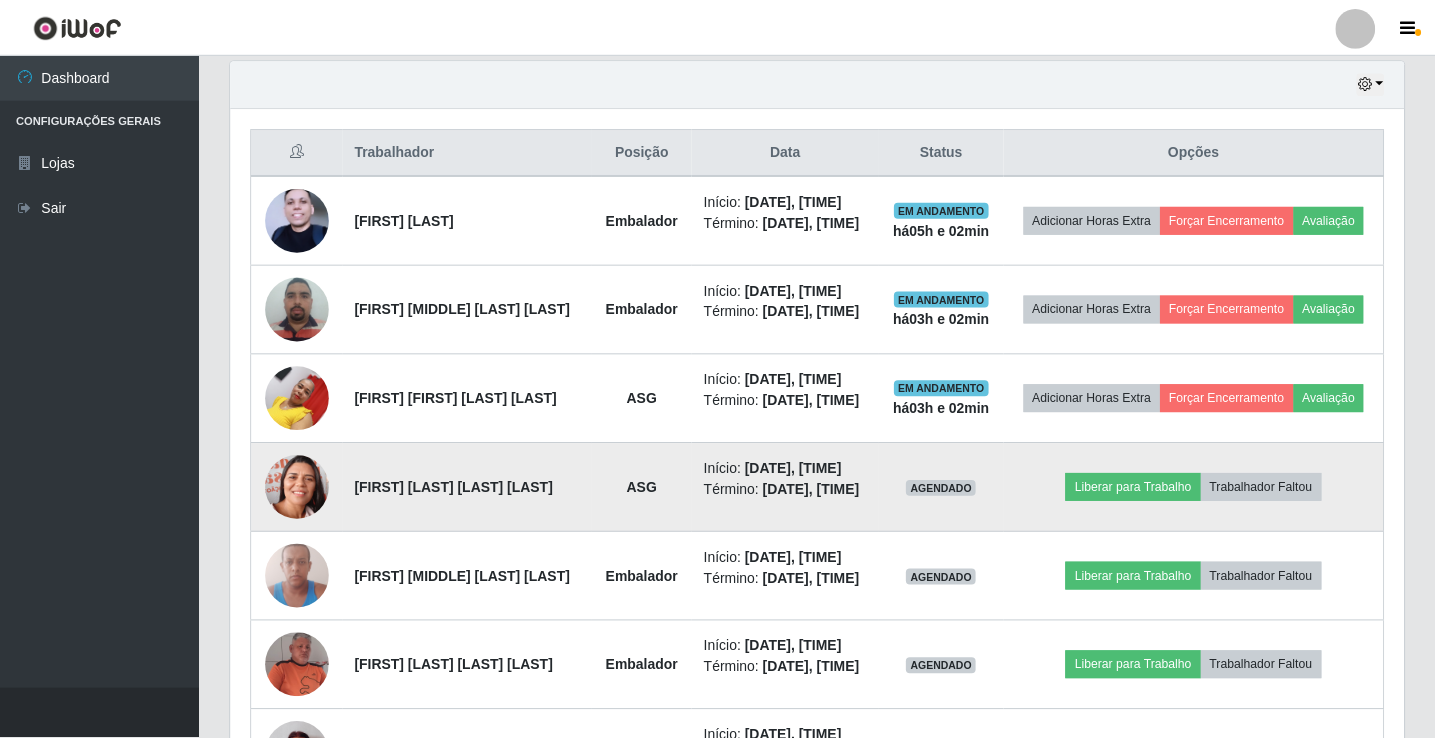 scroll, scrollTop: 999585, scrollLeft: 998827, axis: both 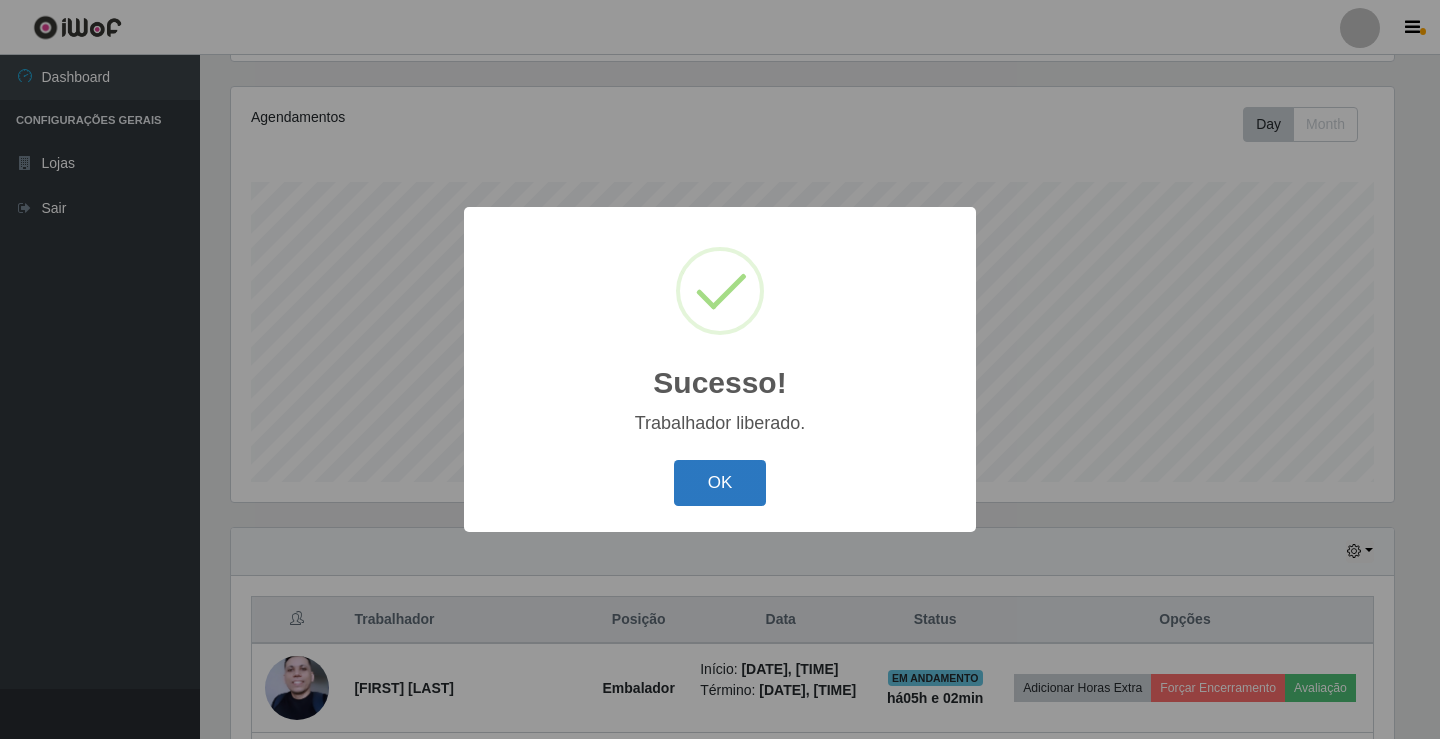 click on "OK" at bounding box center [720, 483] 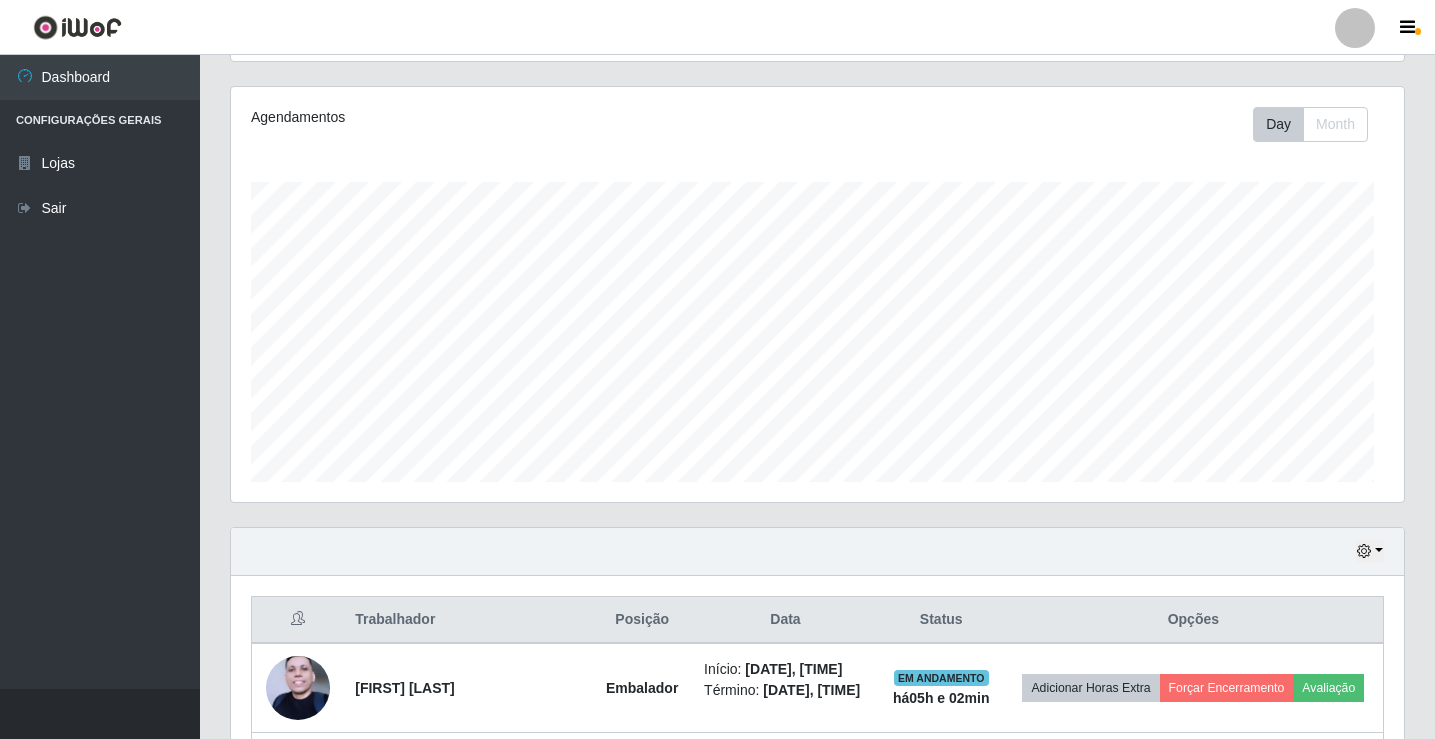 scroll, scrollTop: 999585, scrollLeft: 998827, axis: both 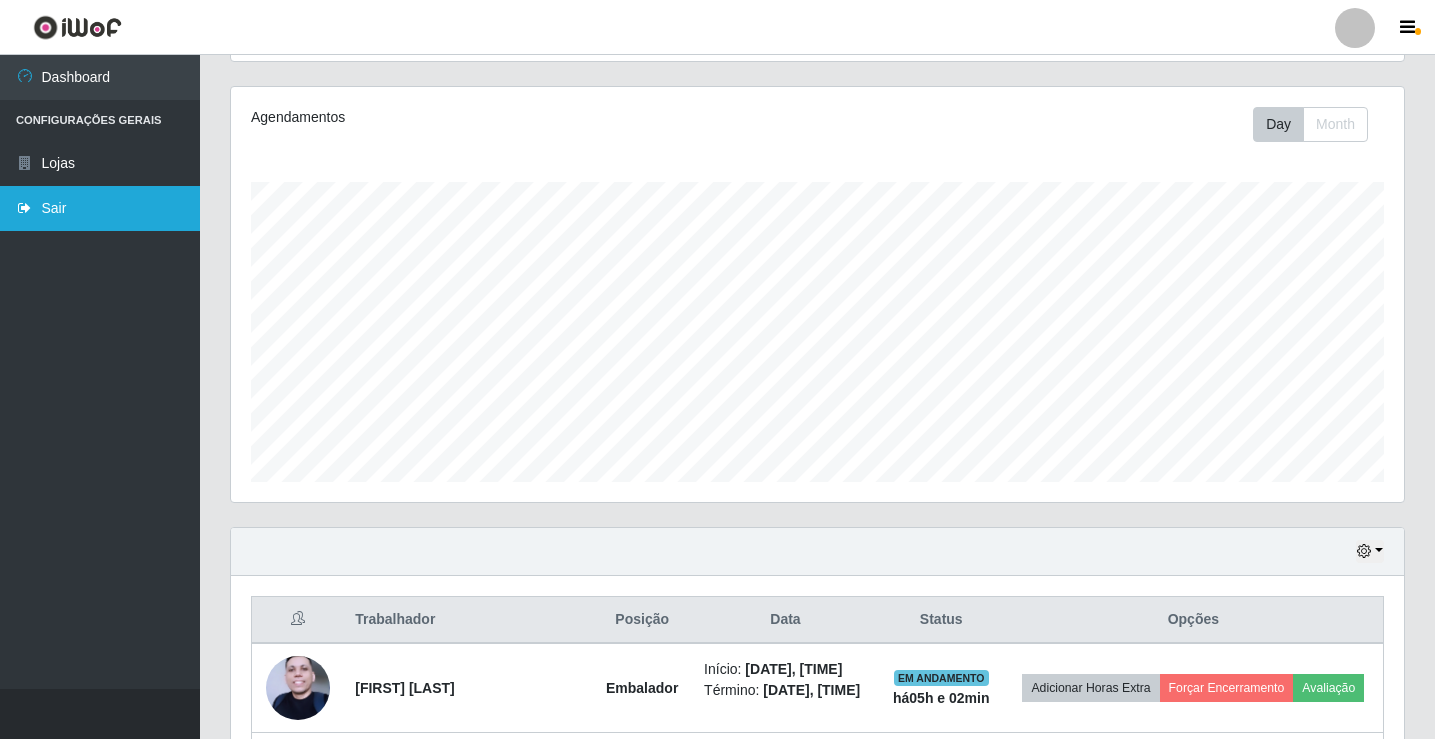 click on "Sair" at bounding box center [100, 208] 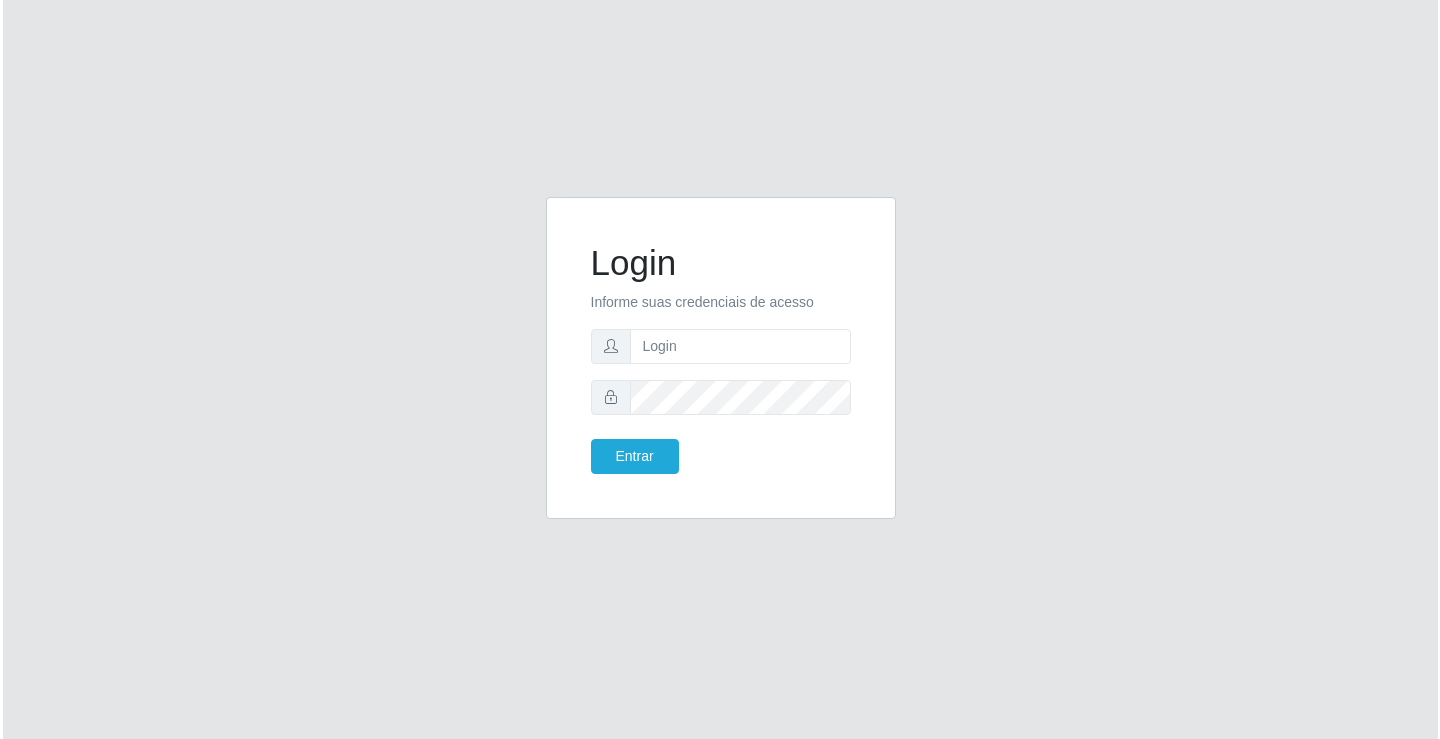 scroll, scrollTop: 0, scrollLeft: 0, axis: both 